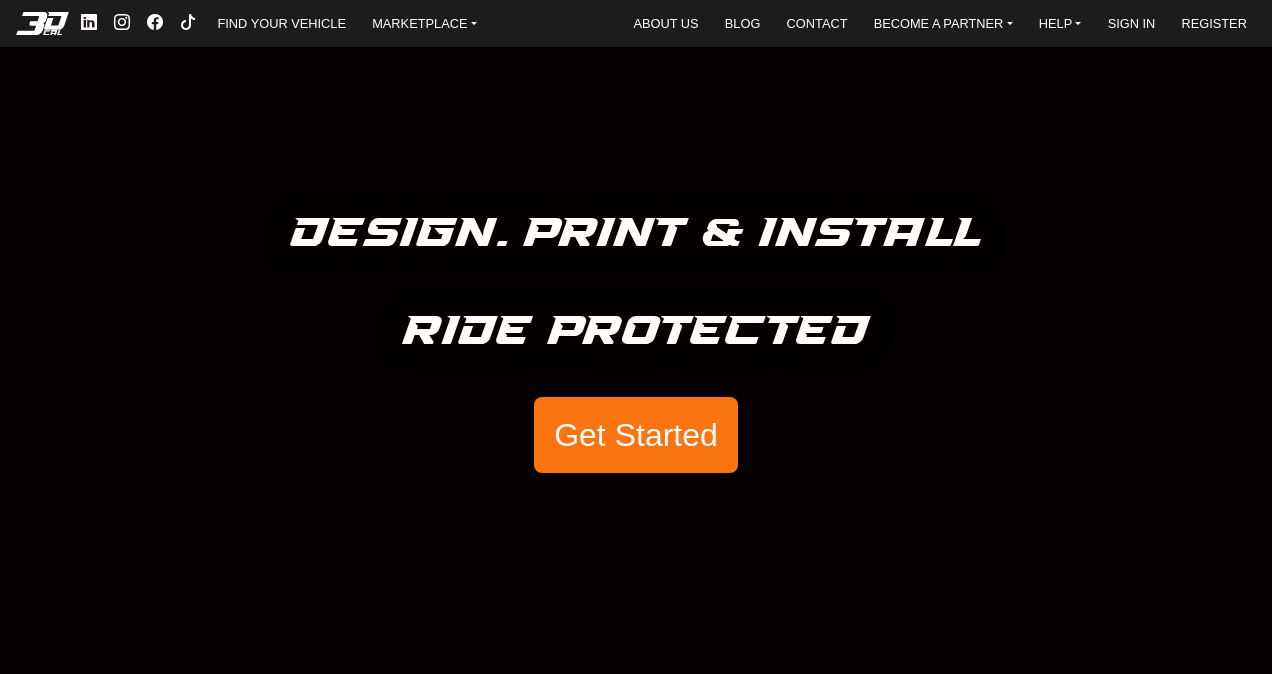 scroll, scrollTop: 0, scrollLeft: 0, axis: both 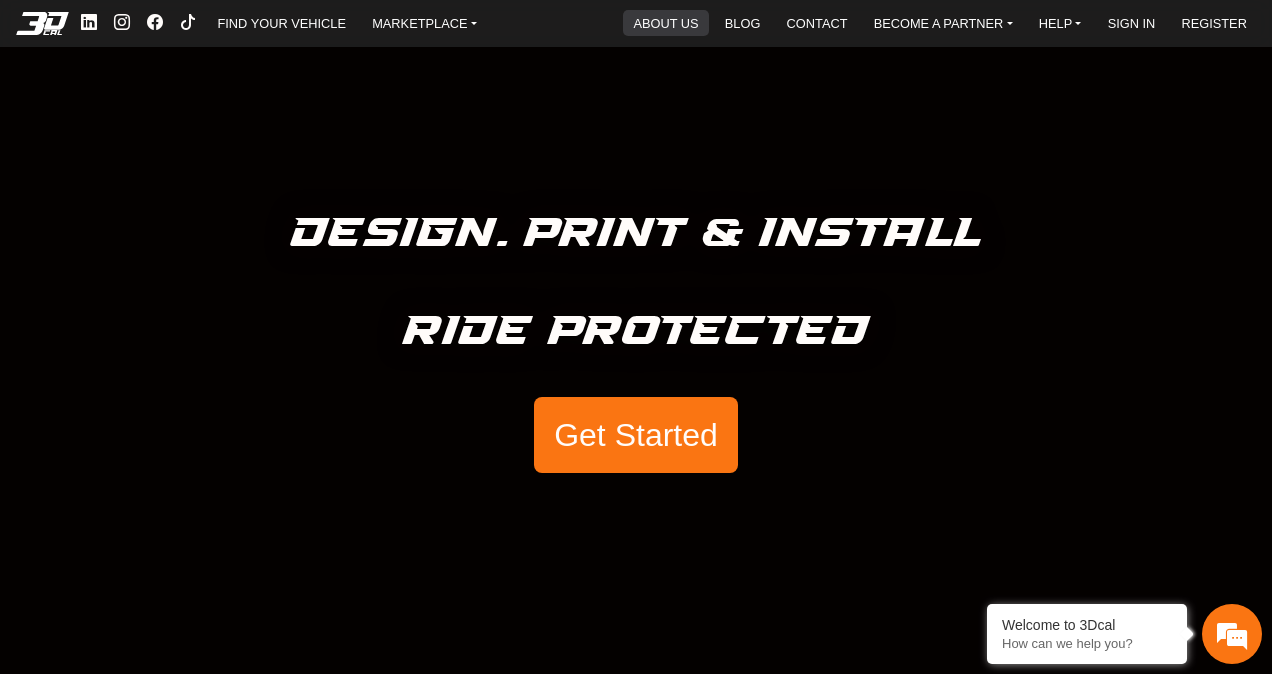 click on "ABOUT US" at bounding box center [665, 23] 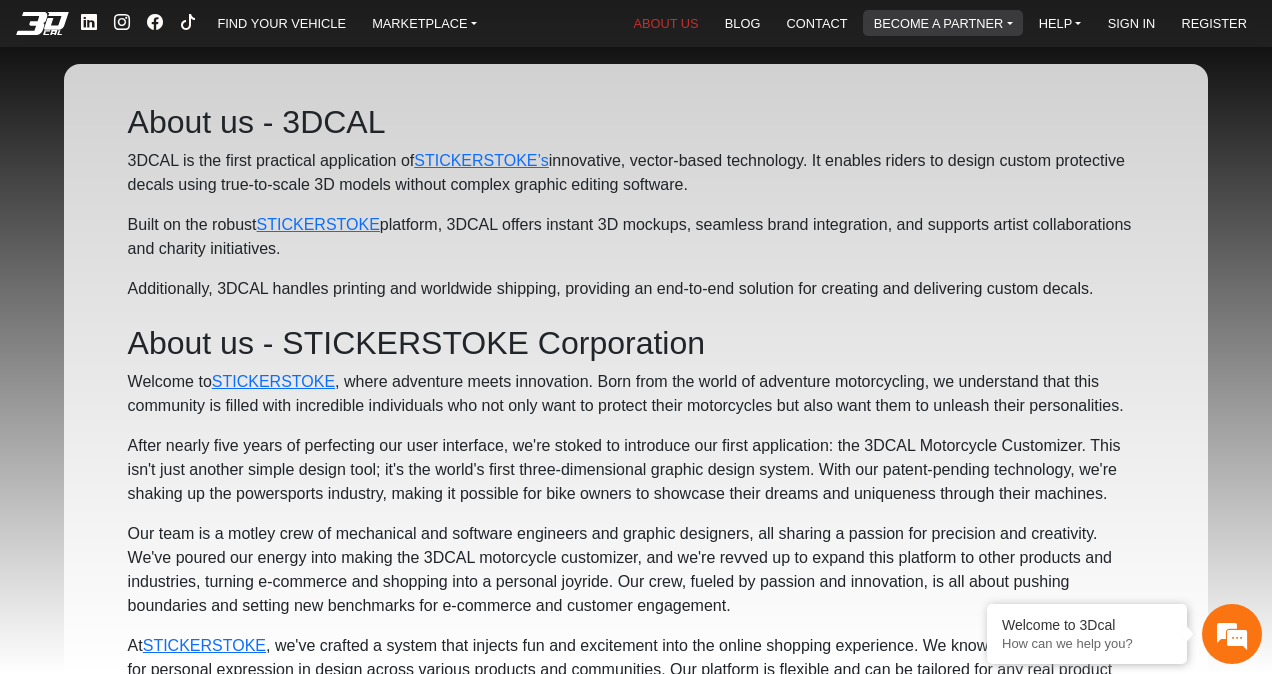 click on "BECOME A PARTNER" at bounding box center [943, 23] 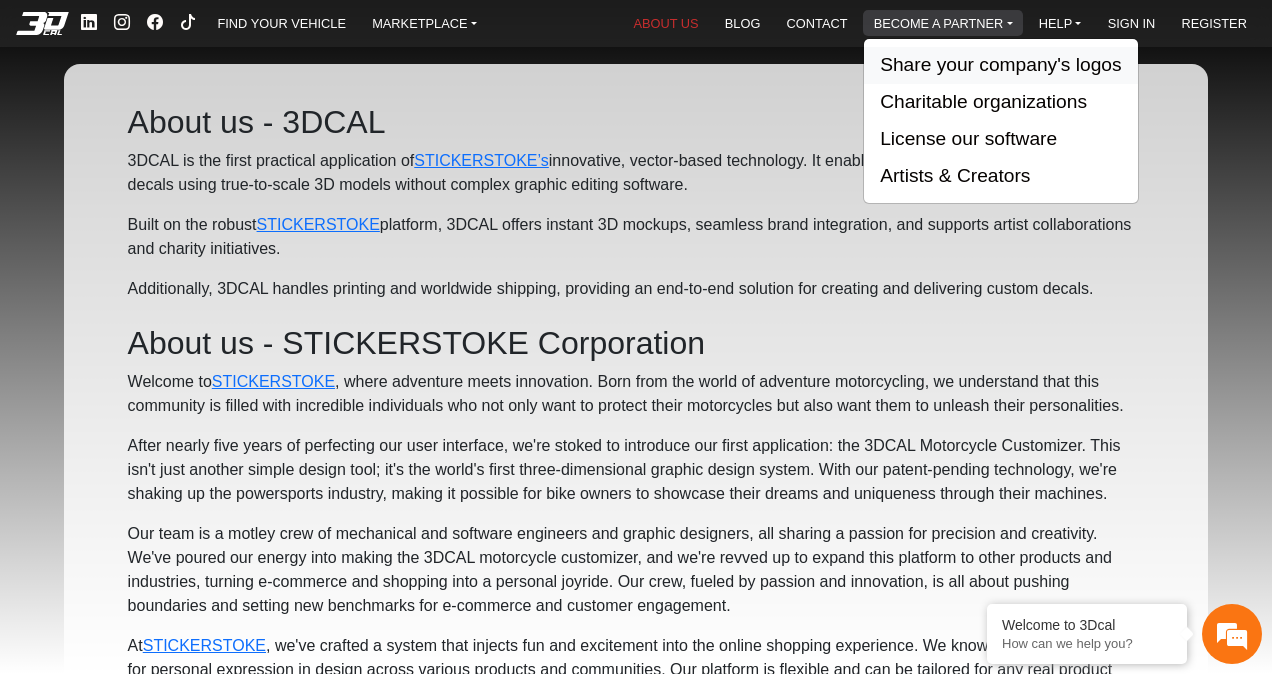 scroll, scrollTop: 0, scrollLeft: 0, axis: both 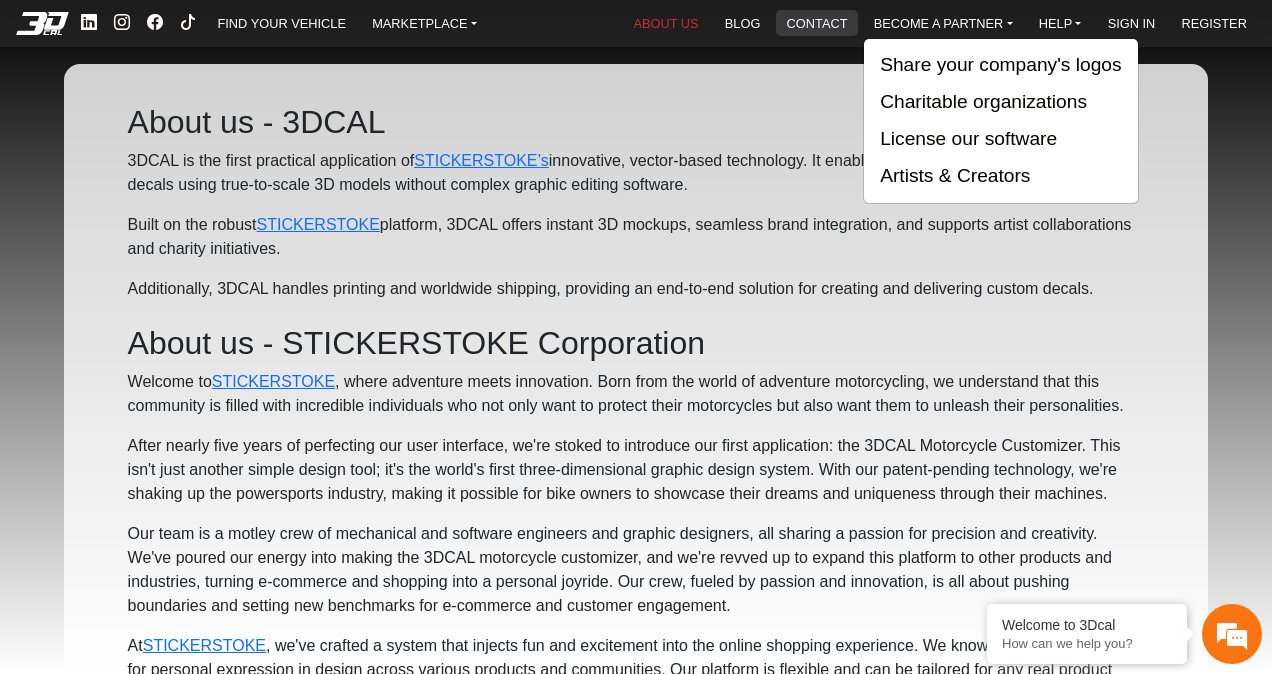 click on "CONTACT" at bounding box center (817, 23) 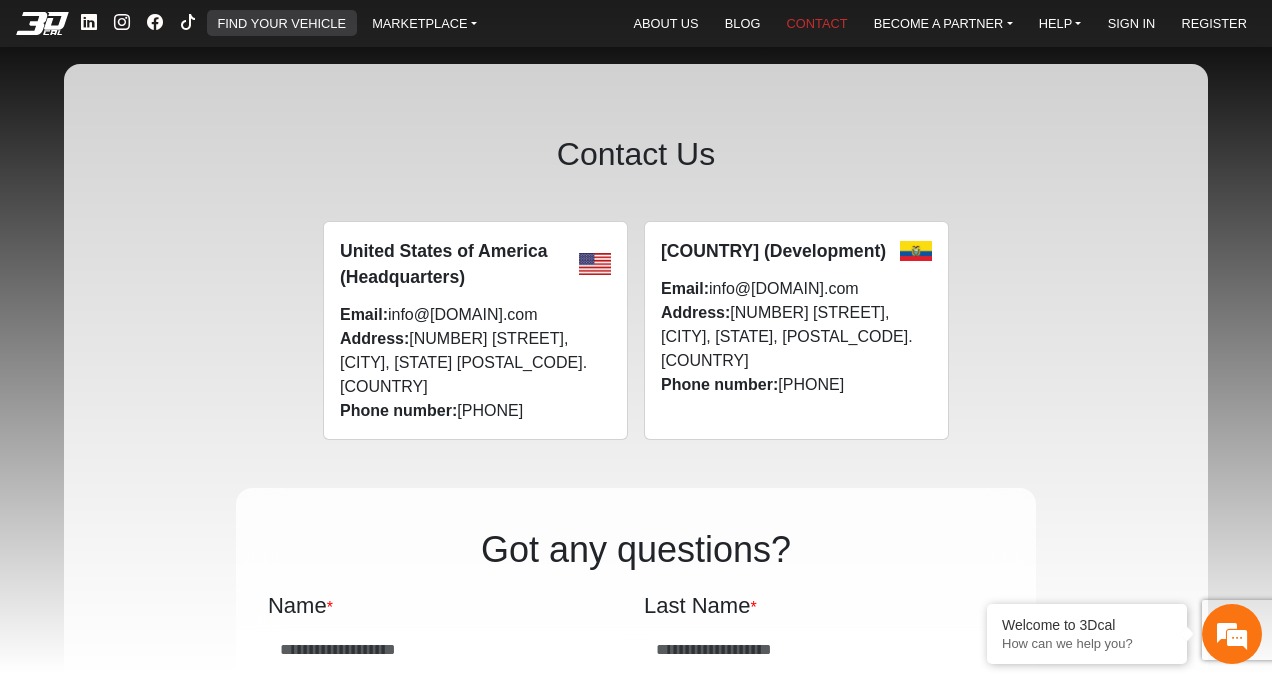 click on "FIND YOUR VEHICLE" at bounding box center [282, 23] 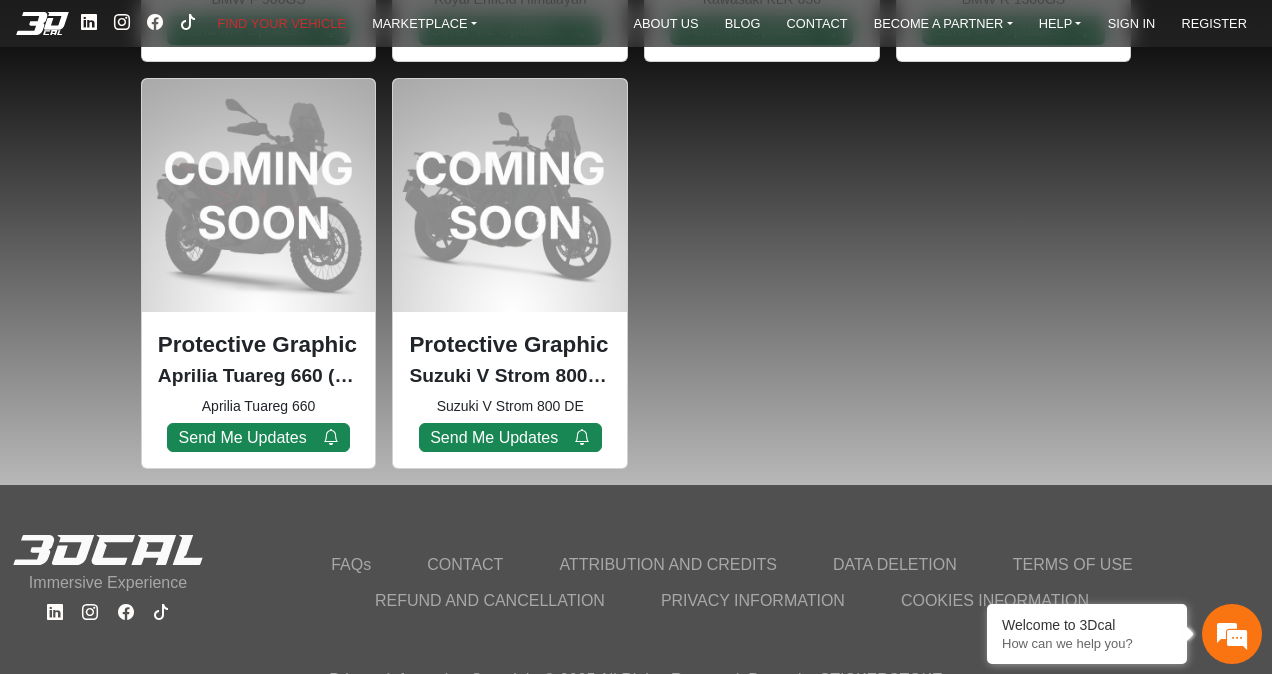 scroll, scrollTop: 2431, scrollLeft: 0, axis: vertical 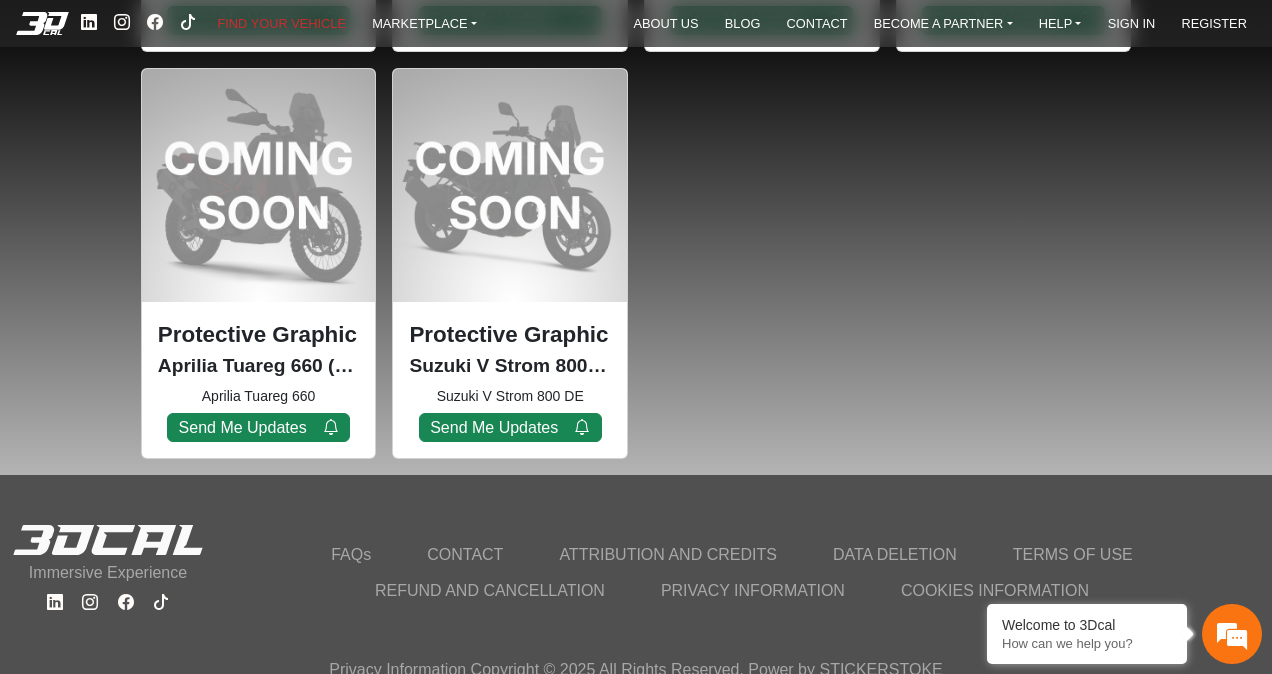 click on "ATTRIBUTION AND CREDITS" 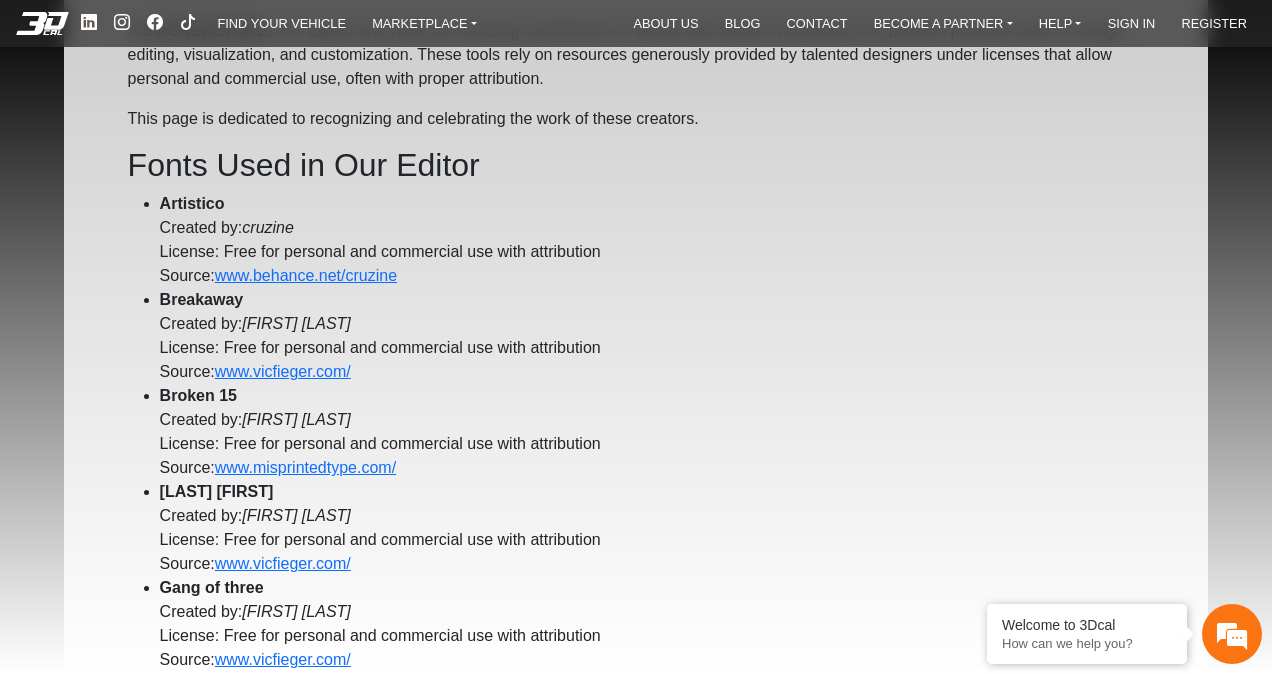 scroll, scrollTop: 0, scrollLeft: 0, axis: both 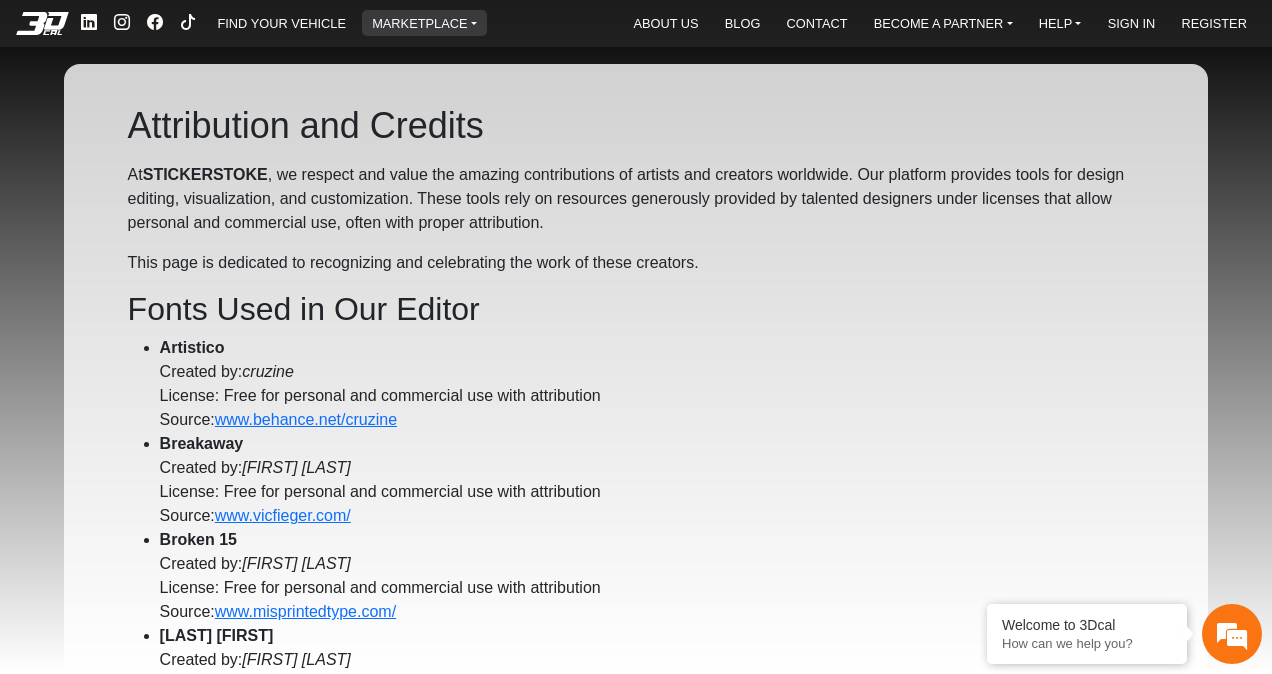 click on "MARKETPLACE" at bounding box center (424, 23) 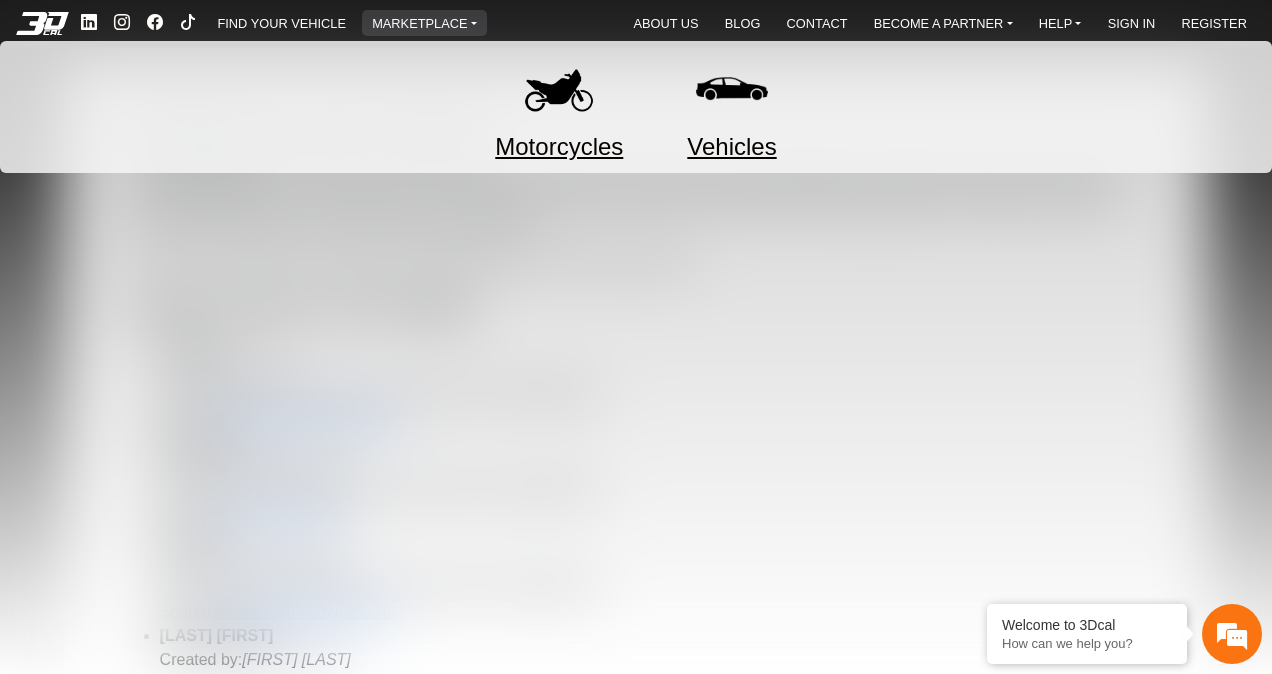click on "Vehicles" at bounding box center [731, 147] 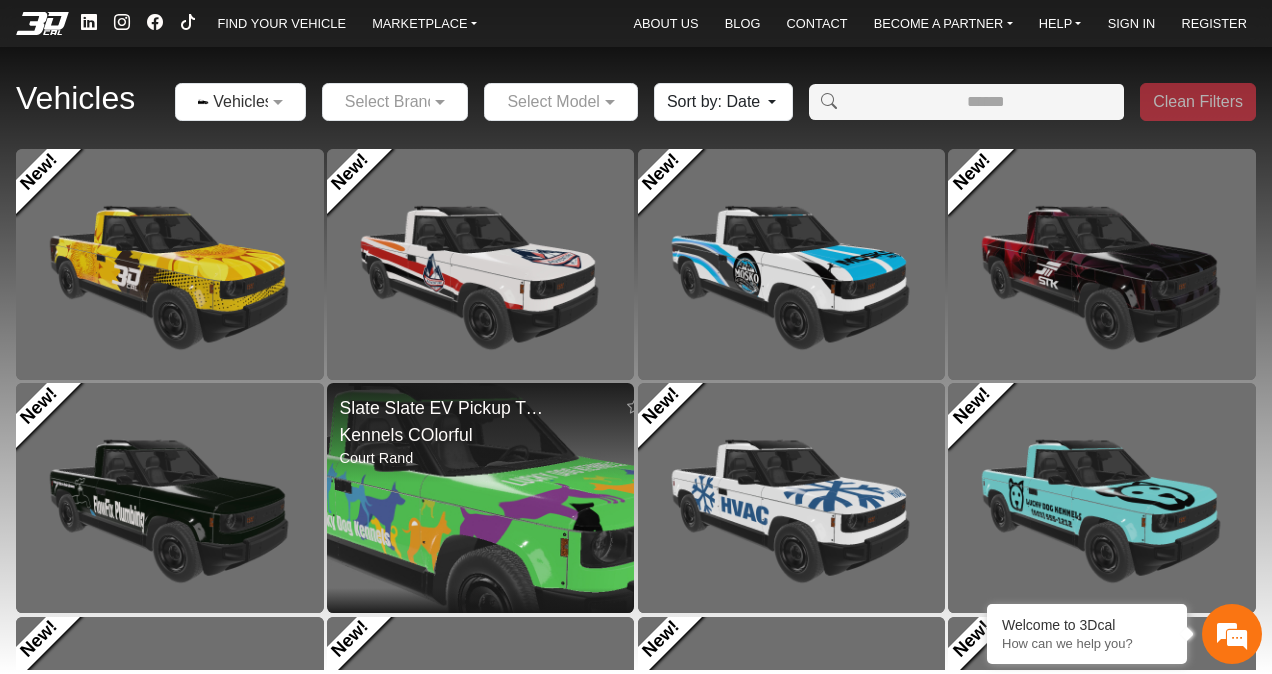 click at bounding box center [480, 497] 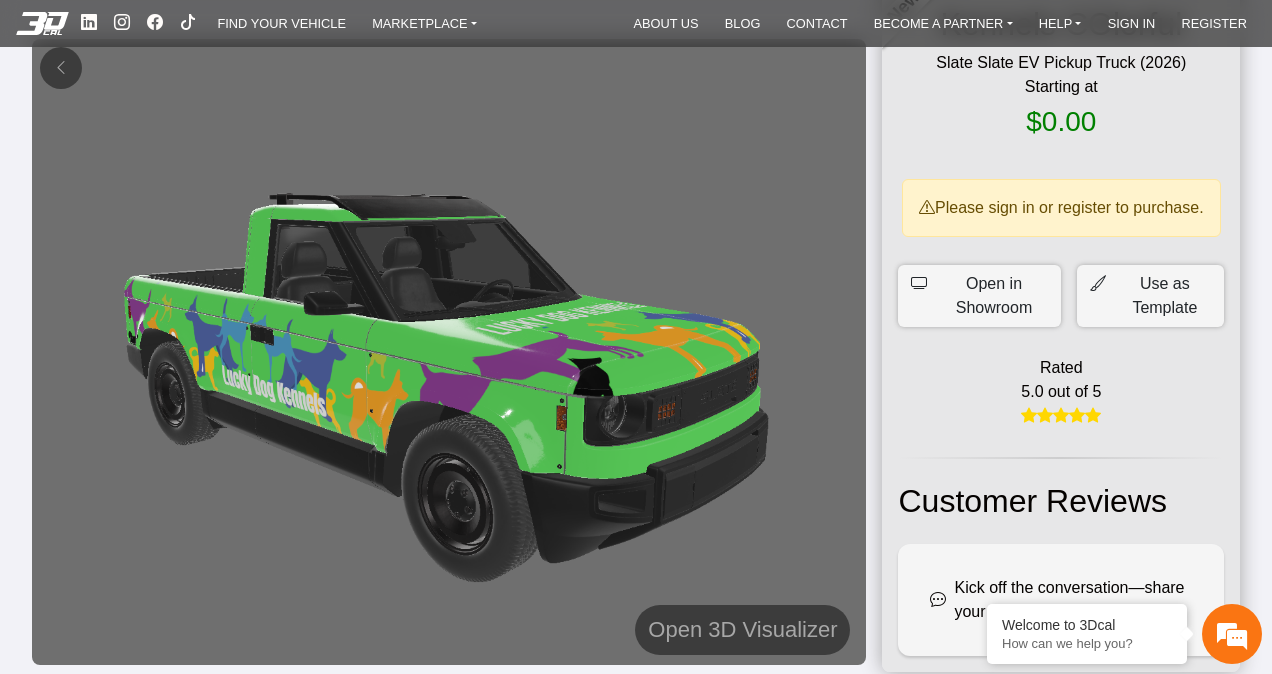 scroll, scrollTop: 0, scrollLeft: 0, axis: both 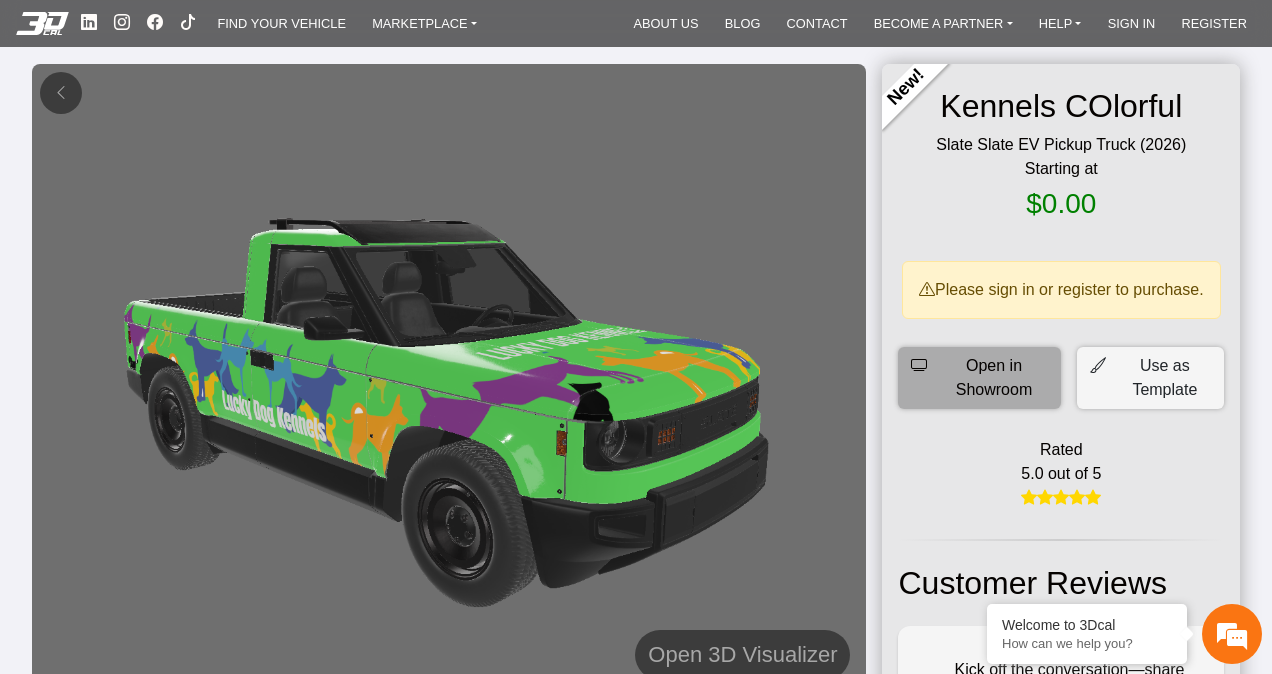 click on "Open in Showroom" 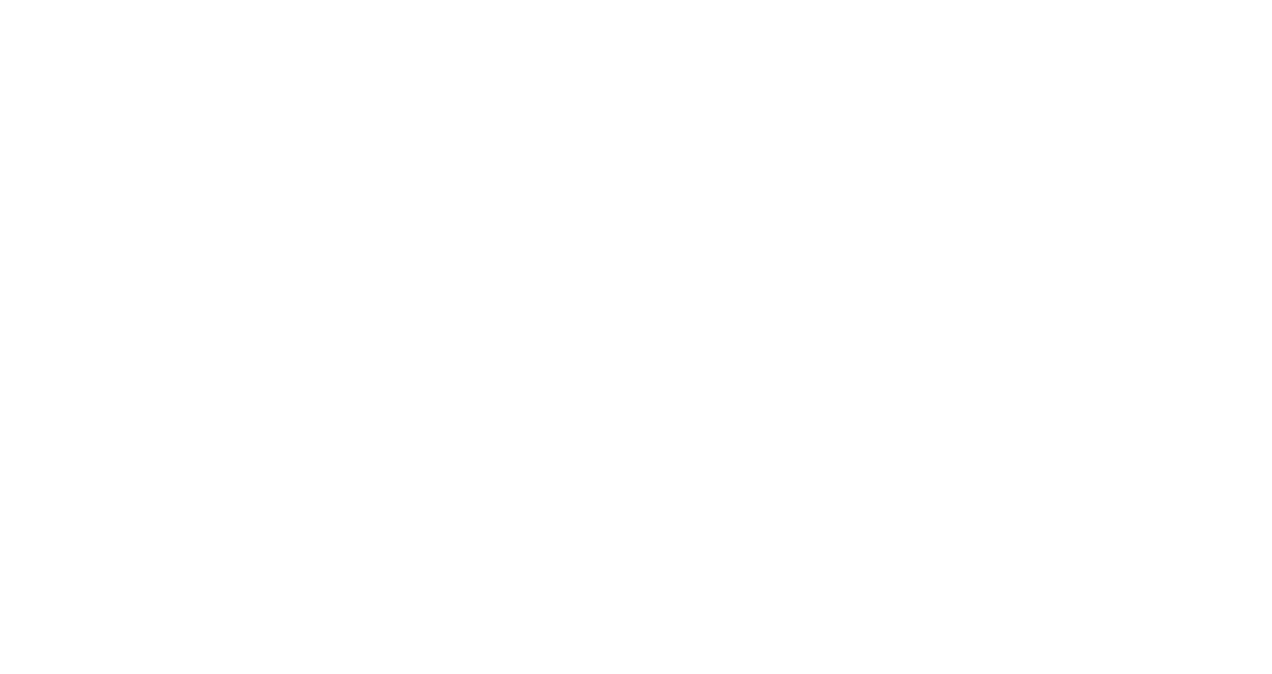 scroll, scrollTop: 0, scrollLeft: 0, axis: both 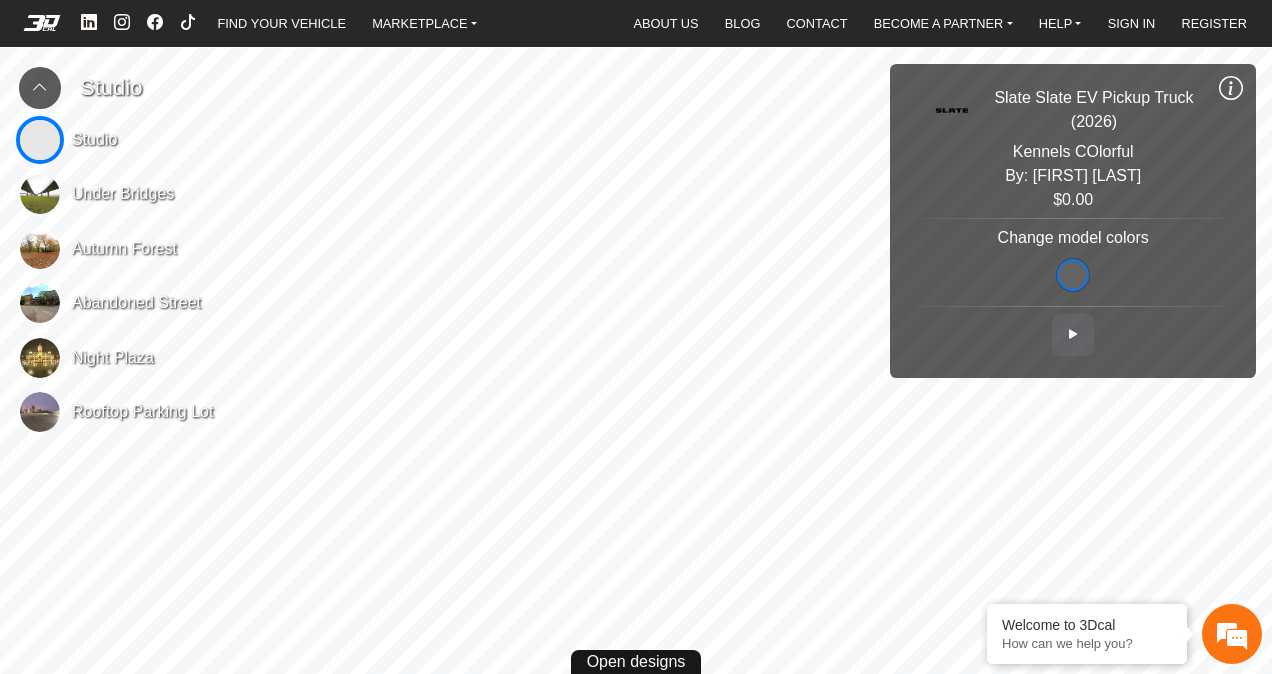 click at bounding box center (1073, 335) 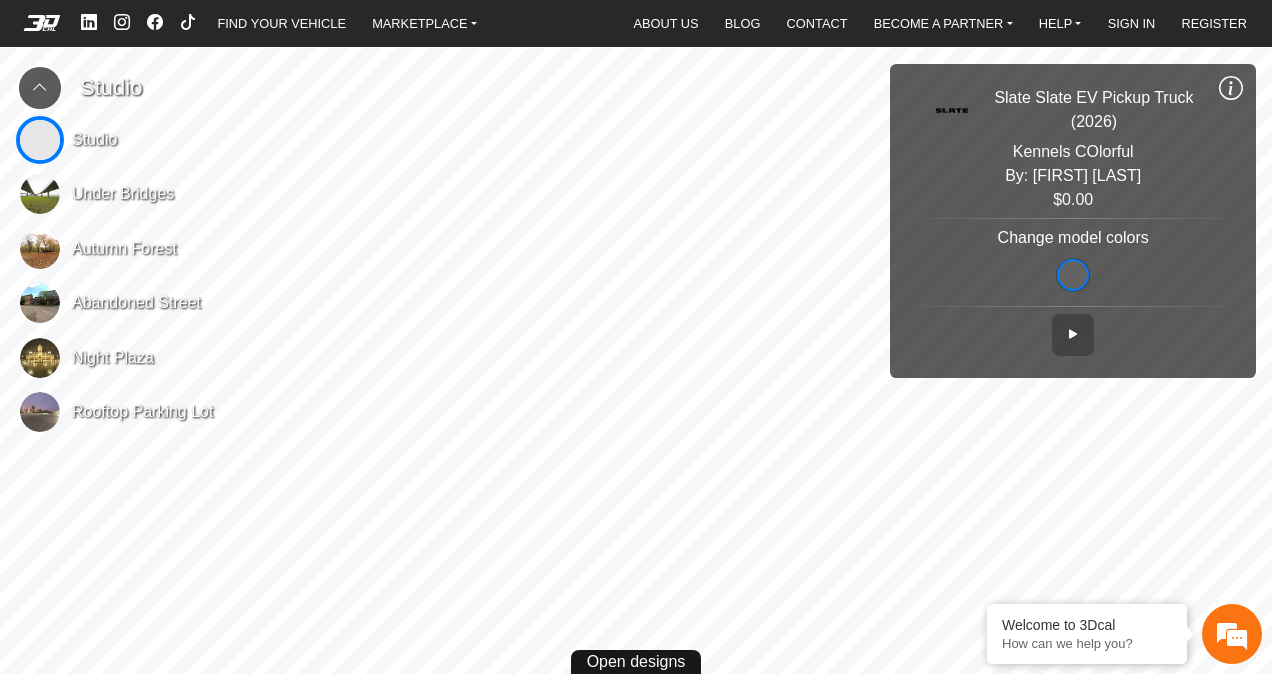click on "Under Bridges" at bounding box center (123, 194) 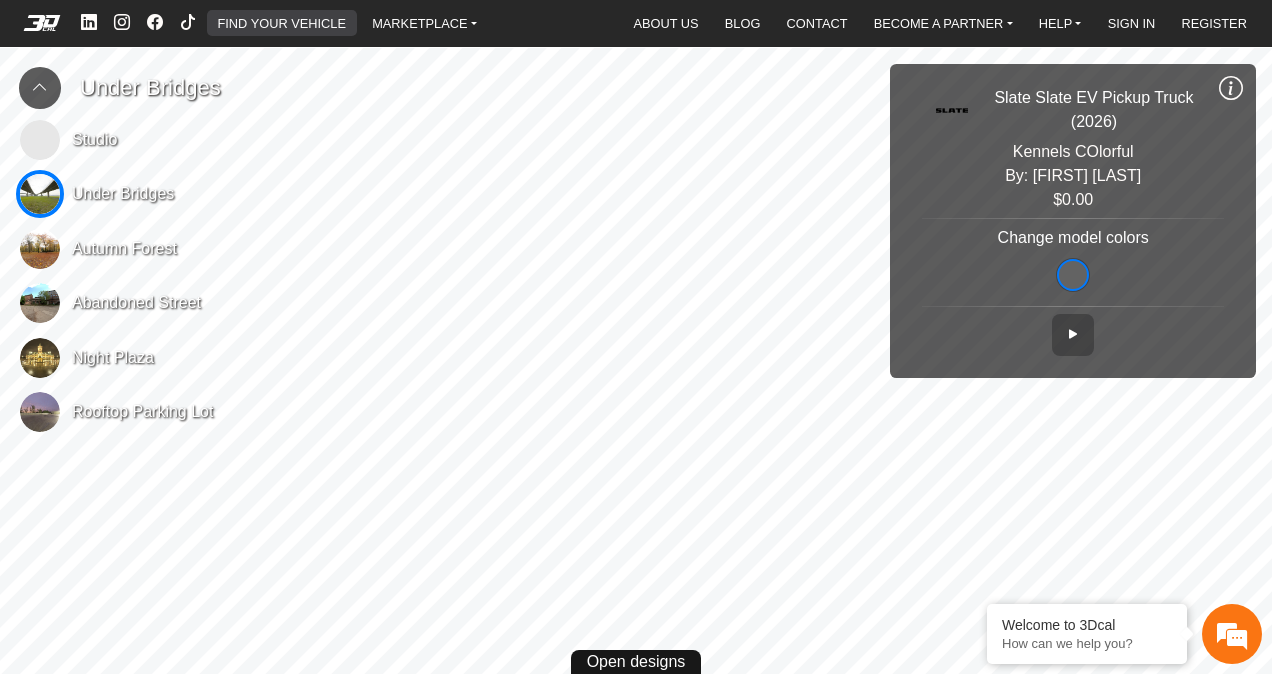 click on "FIND YOUR VEHICLE" at bounding box center [282, 23] 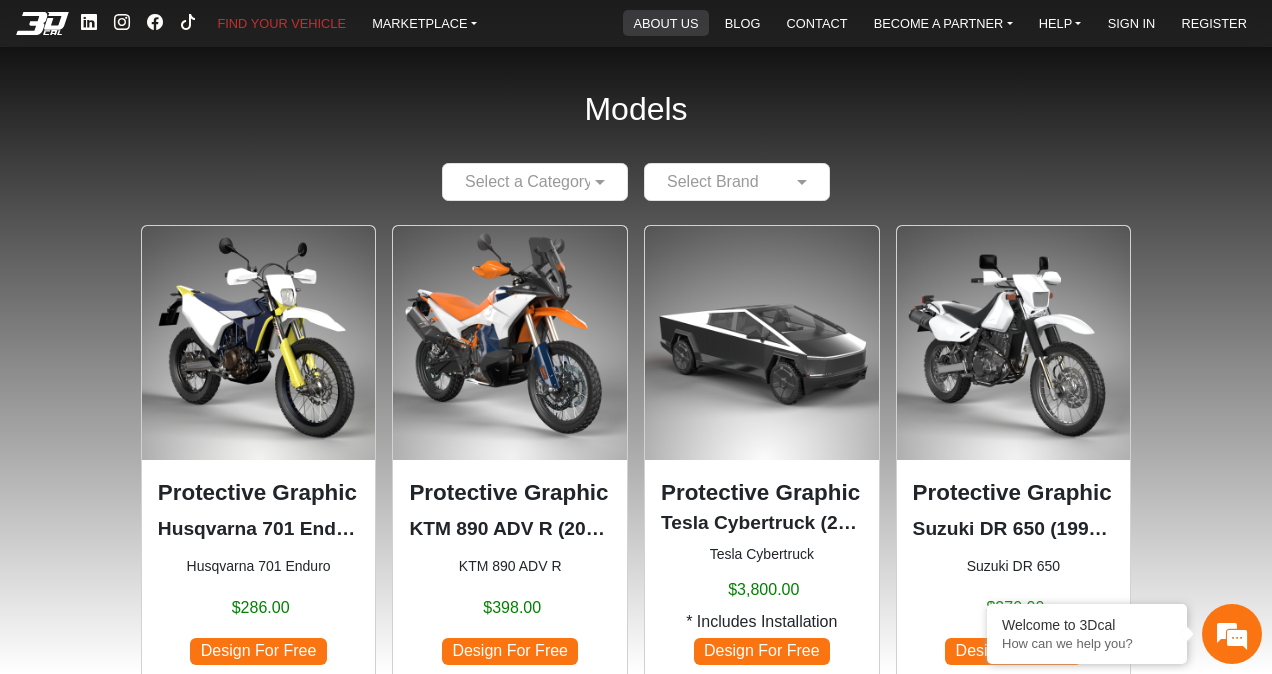click on "ABOUT US" at bounding box center [665, 23] 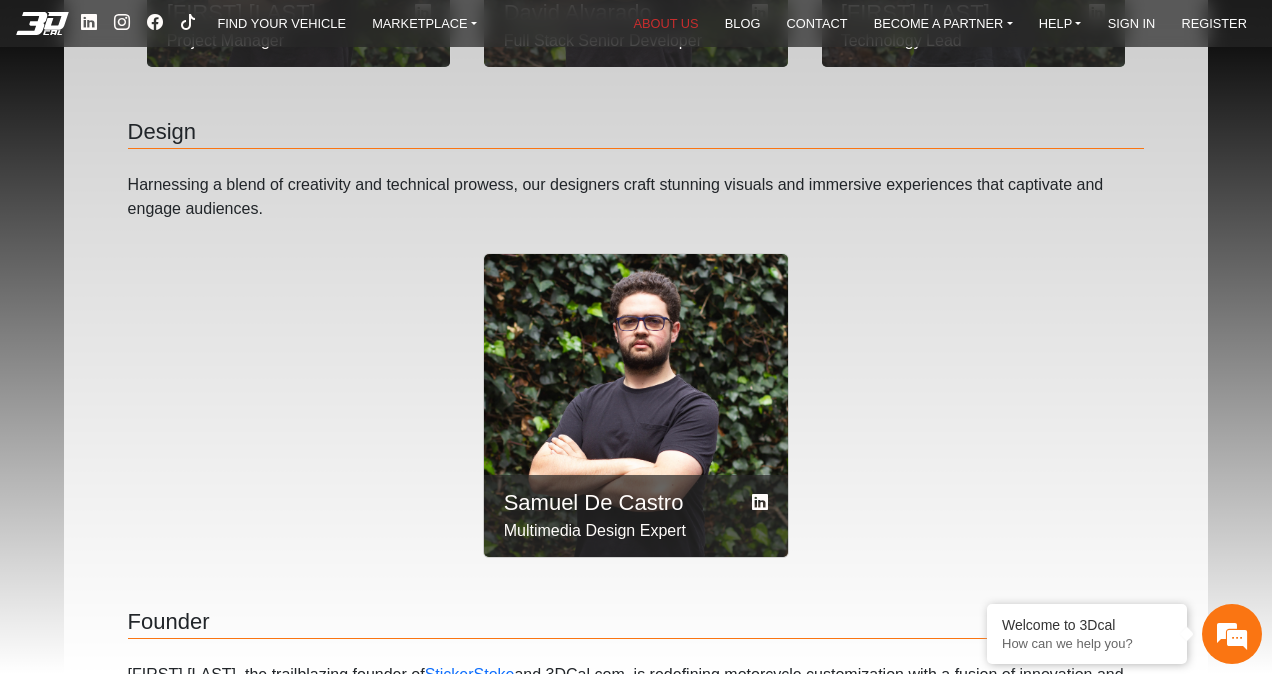 scroll, scrollTop: 1566, scrollLeft: 0, axis: vertical 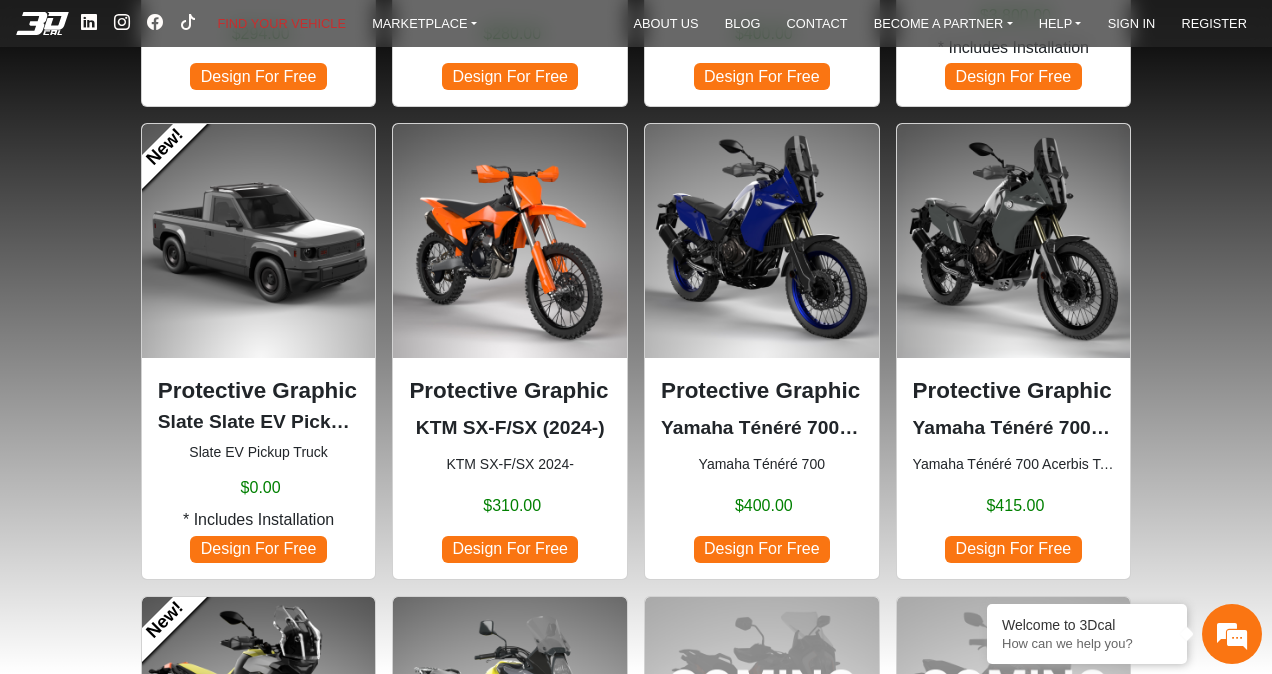 click 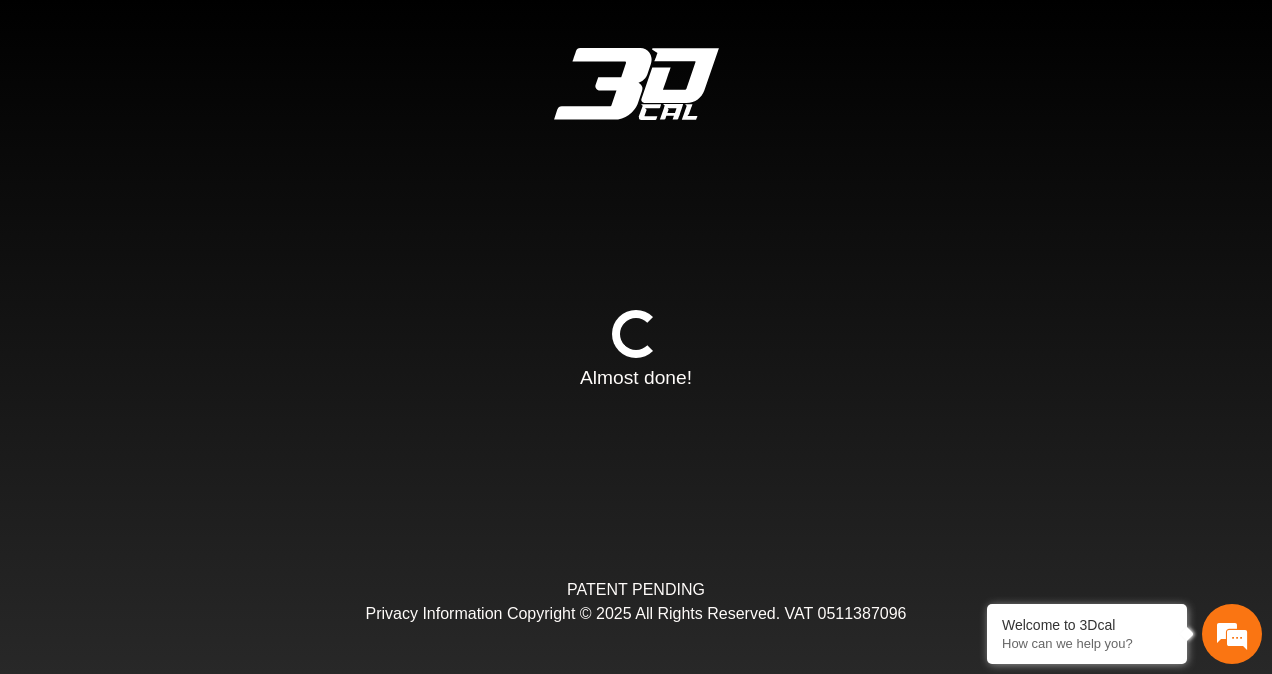 type on "*" 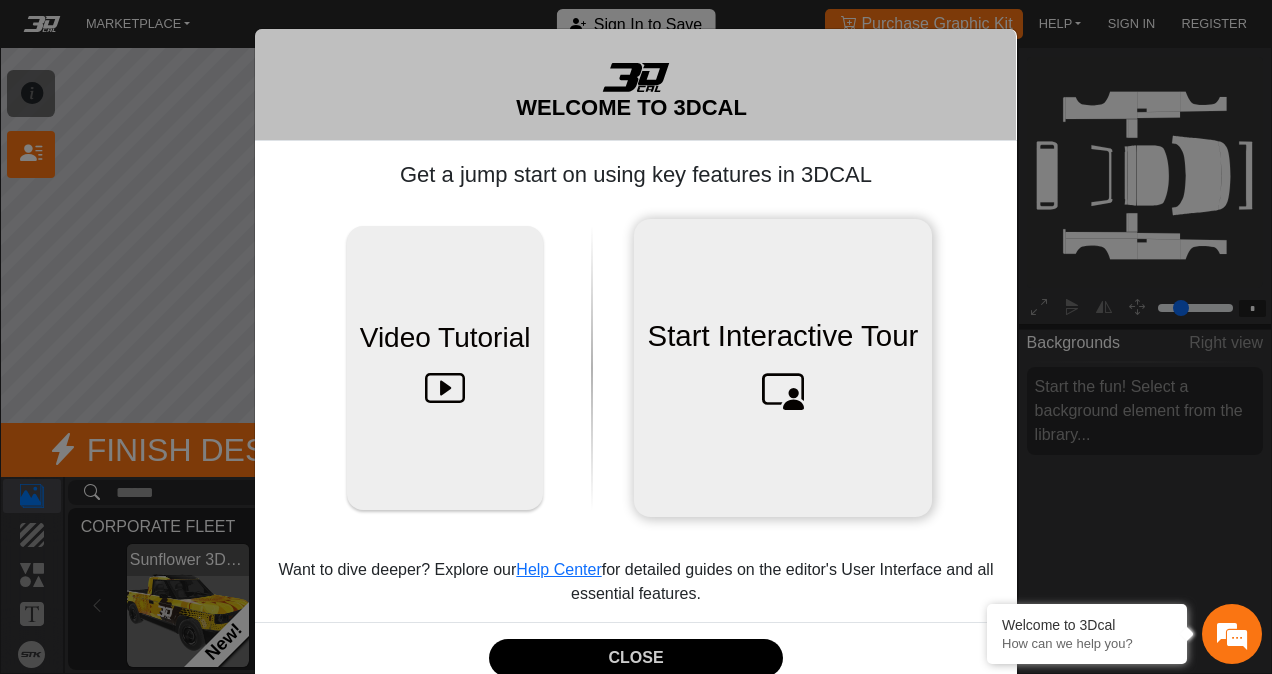 click on "Start Interactive Tour" at bounding box center (783, 368) 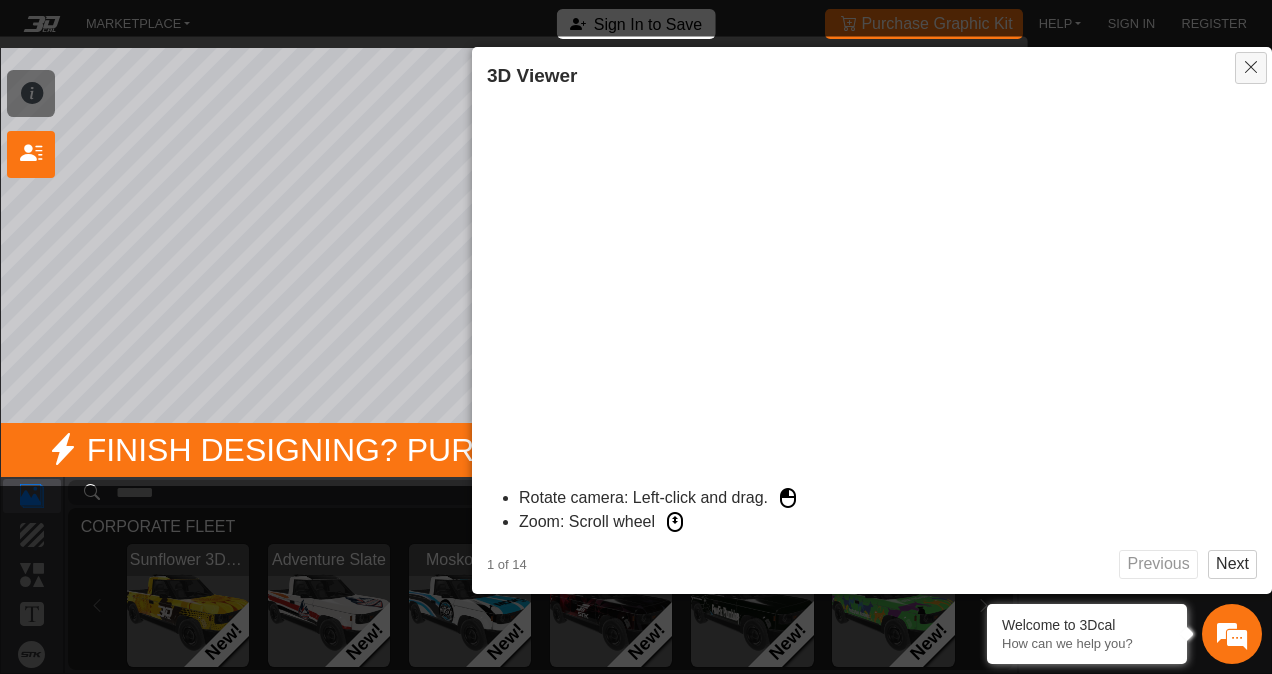 click at bounding box center (1251, 67) 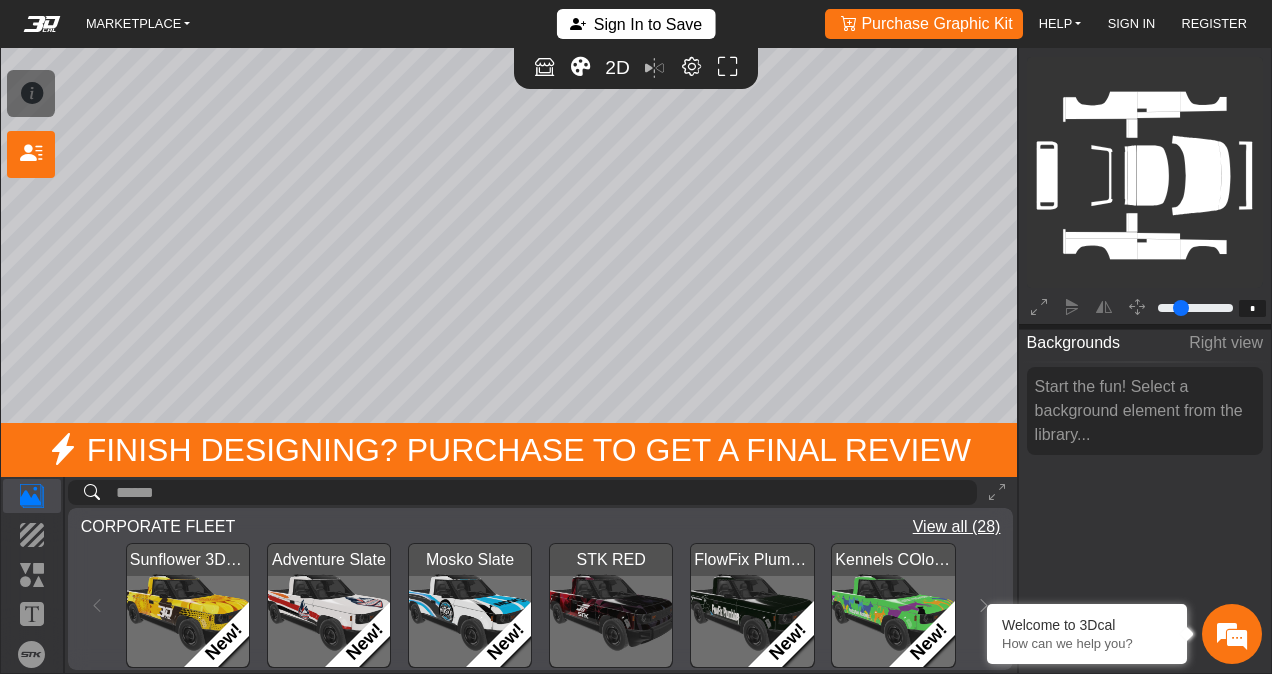 click at bounding box center (611, 605) 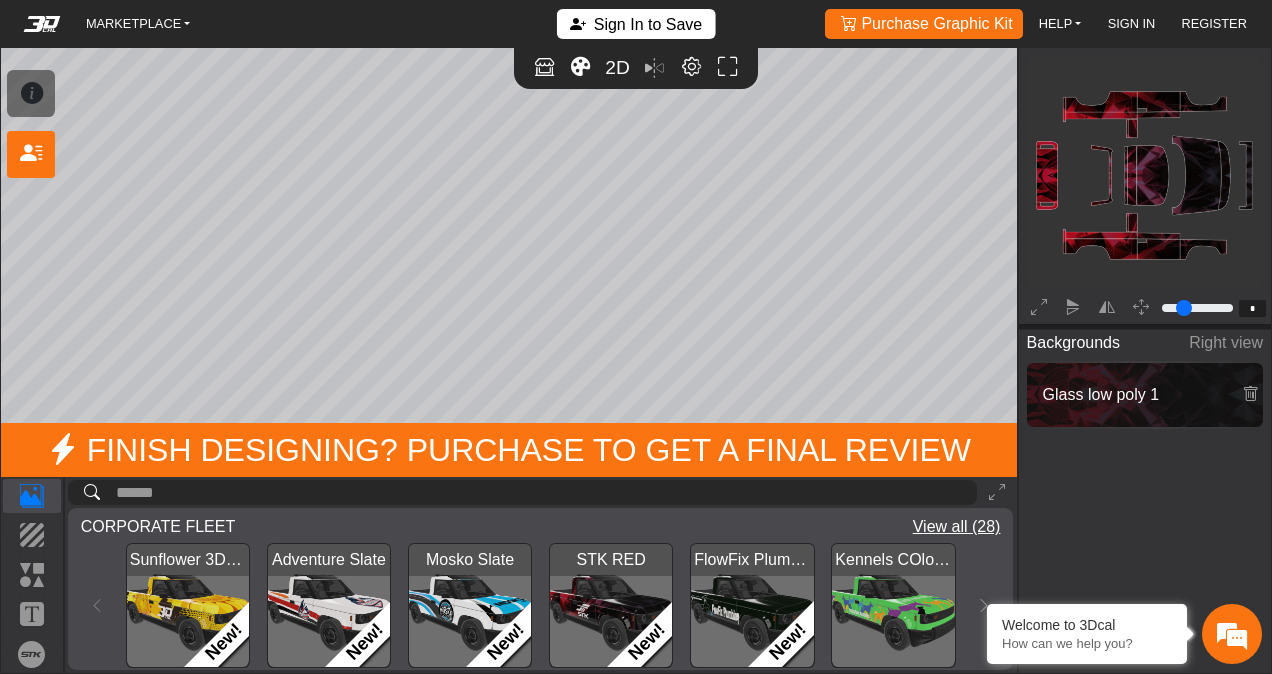 click at bounding box center (893, 605) 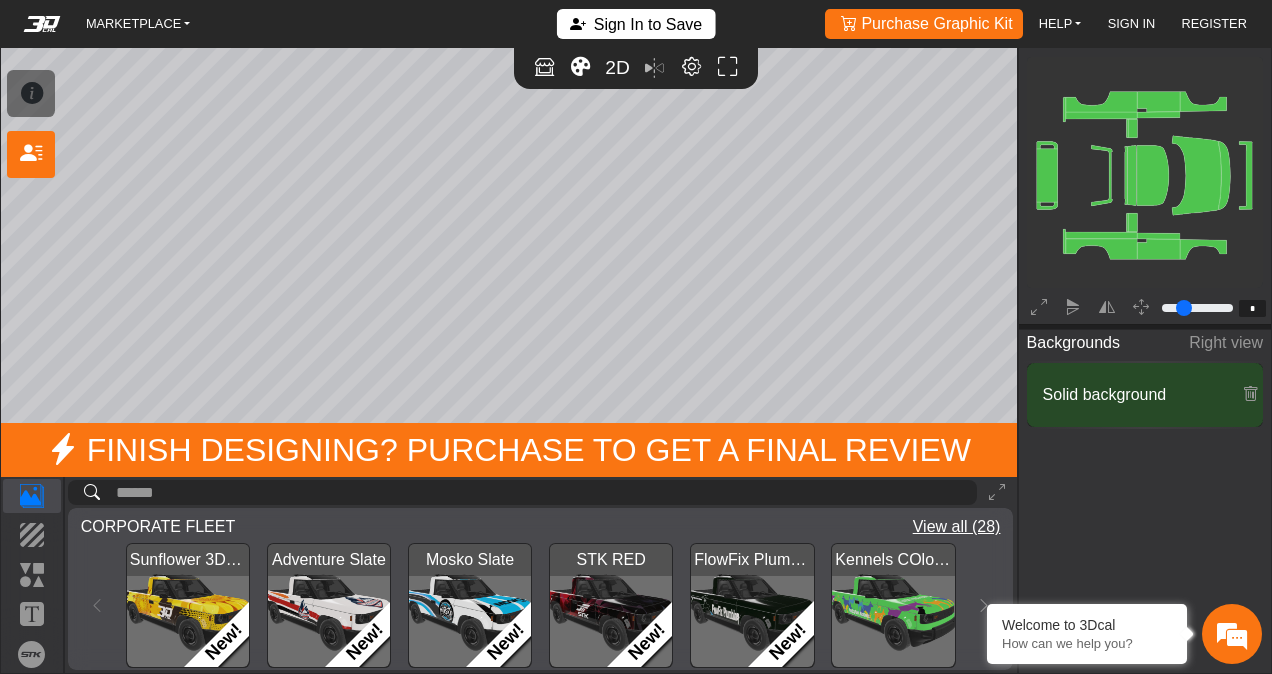type on "*********" 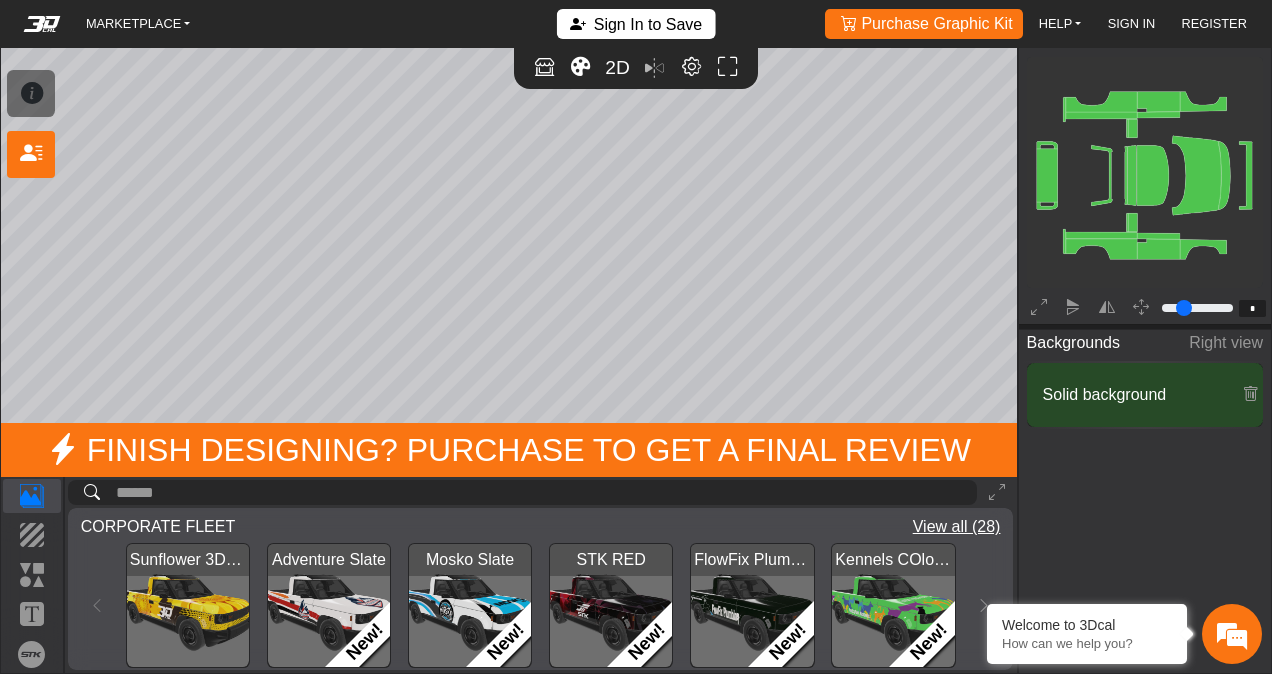 click at bounding box center [188, 605] 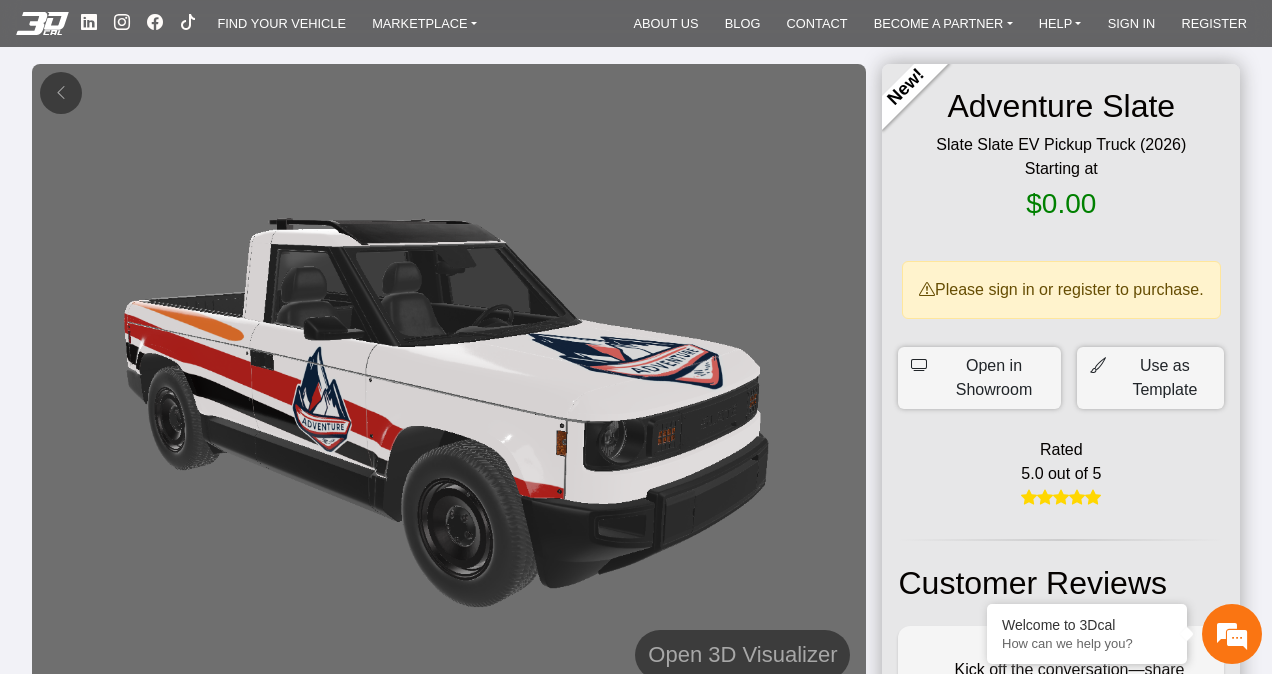 scroll, scrollTop: 0, scrollLeft: 0, axis: both 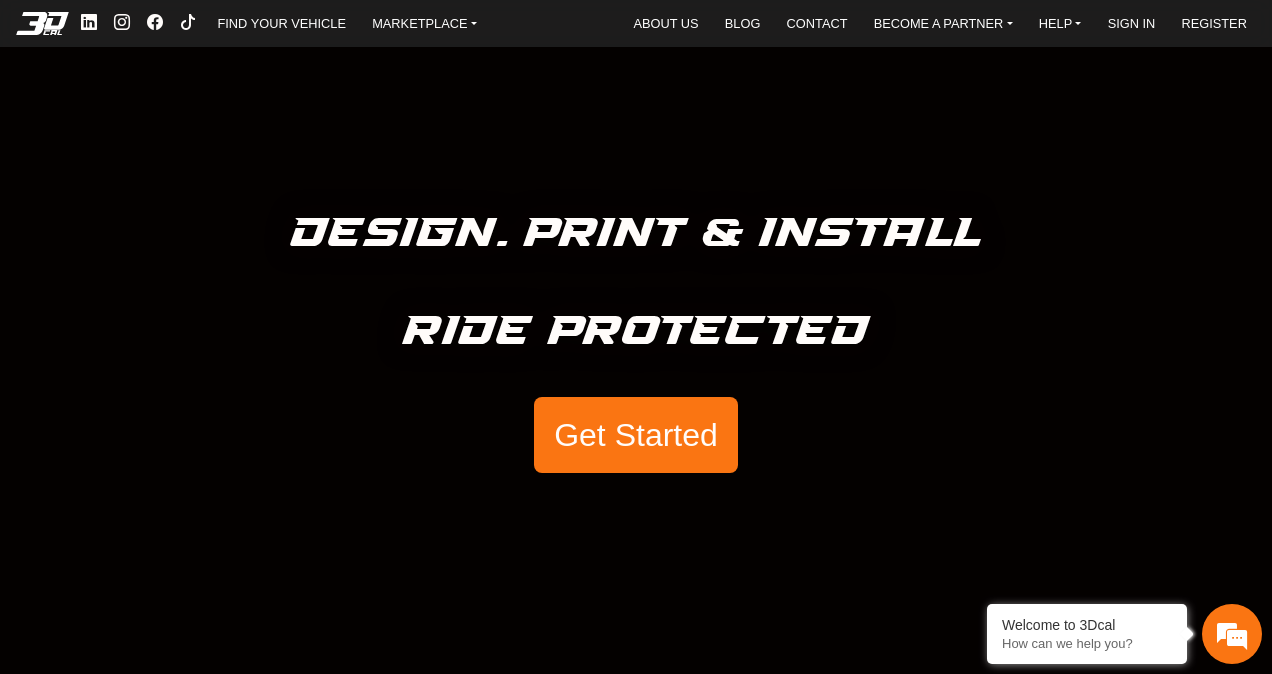 click on "Get Started" at bounding box center [636, 435] 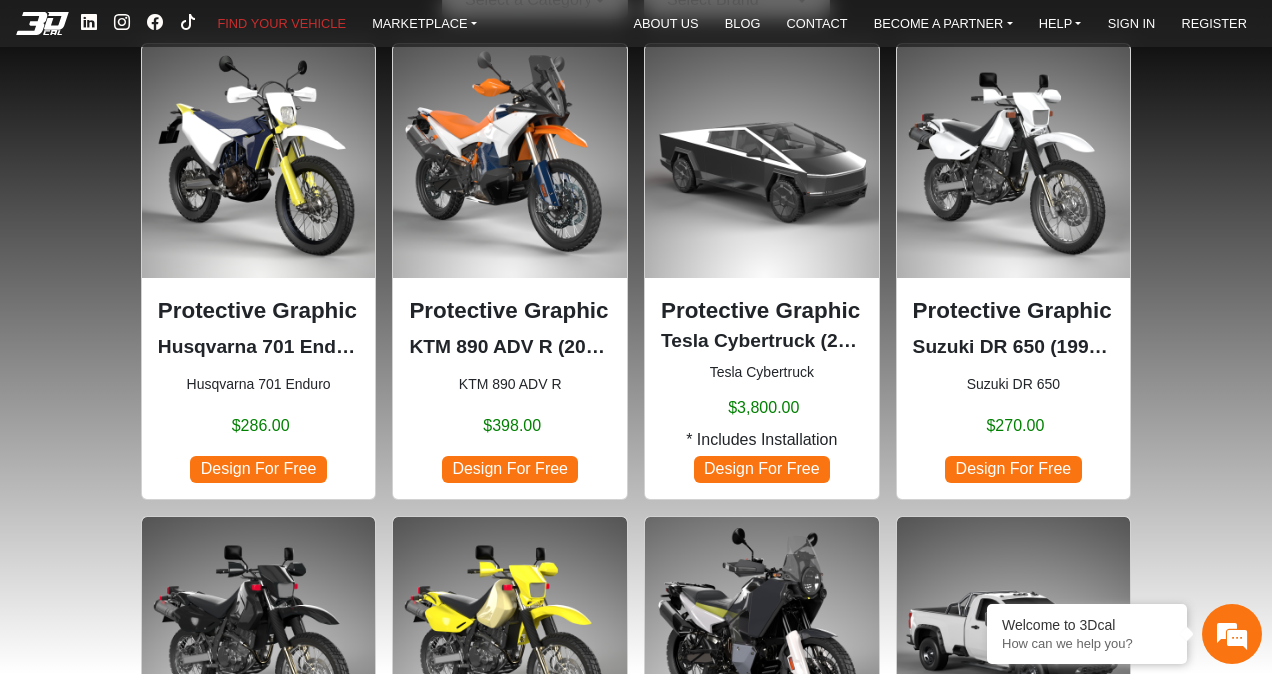 scroll, scrollTop: 181, scrollLeft: 0, axis: vertical 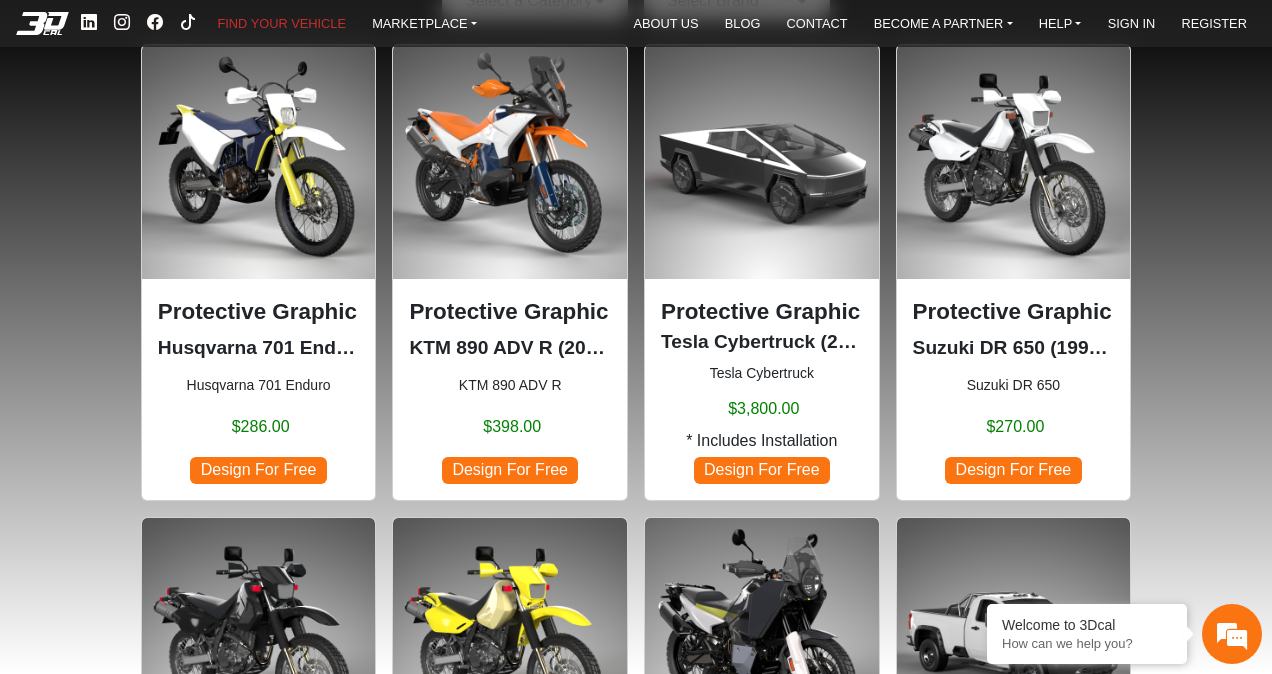 click on "Tesla Cybertruck (2024)" 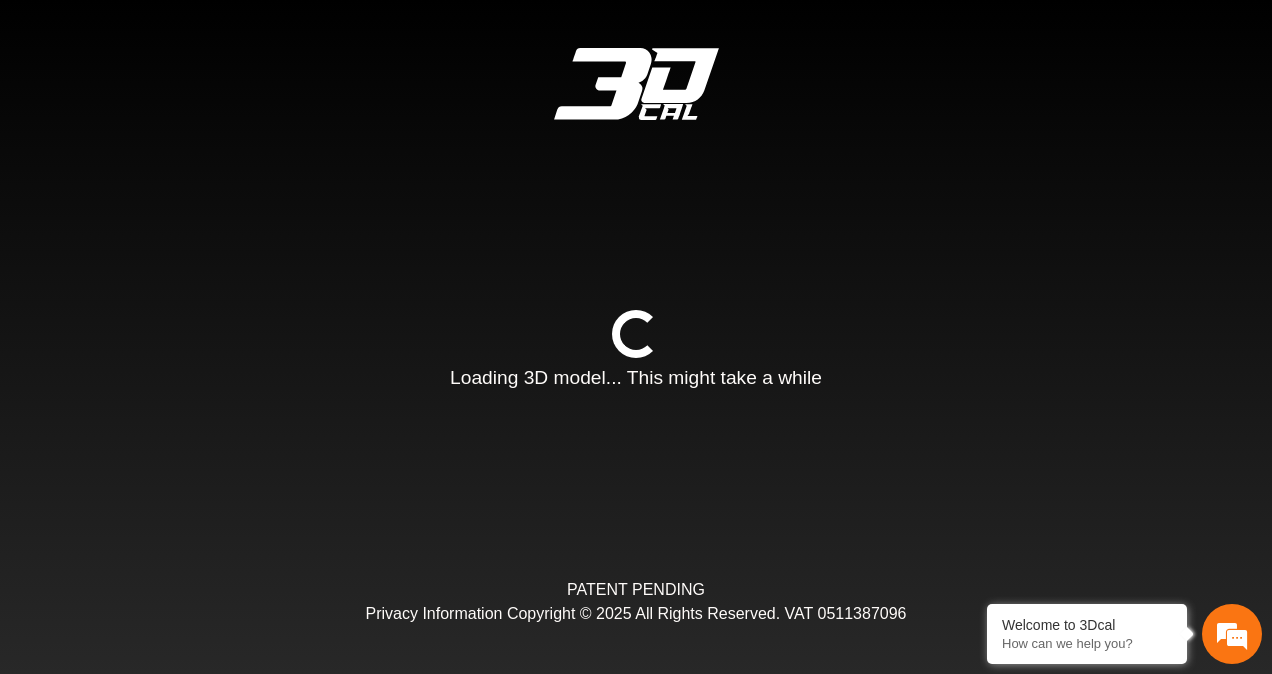 click on "Loading... Loading 3D model... This might take a while" at bounding box center [636, 351] 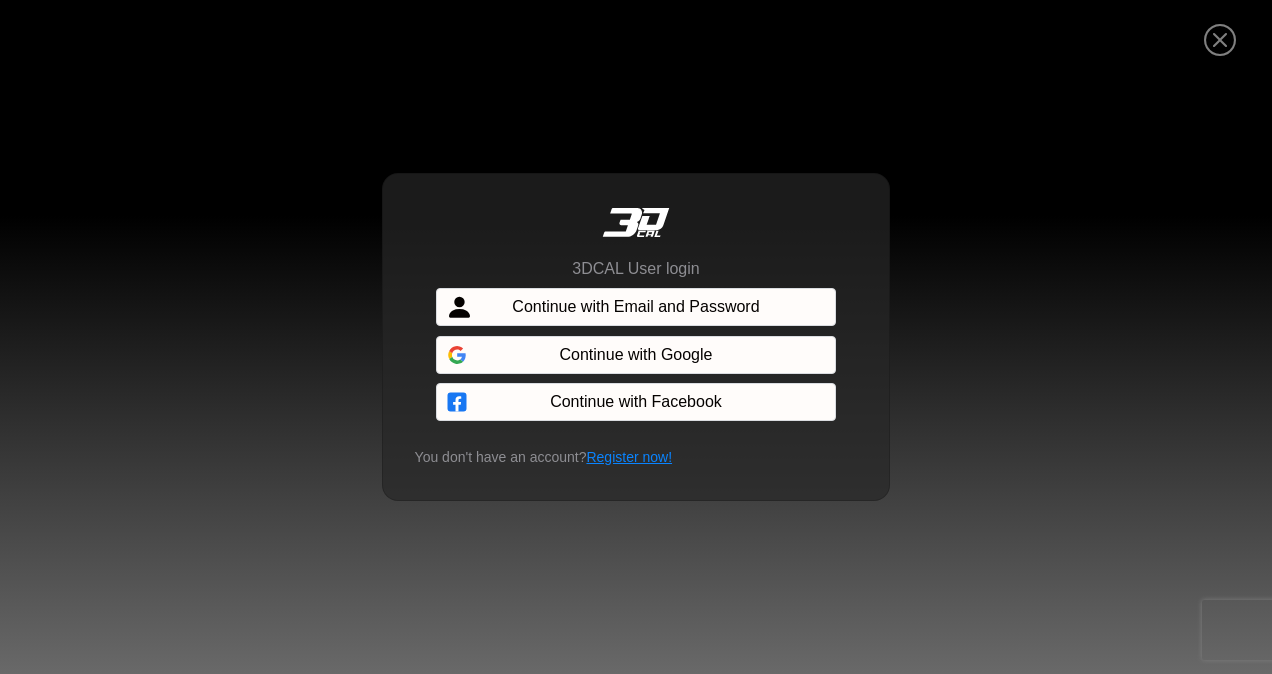 scroll, scrollTop: 0, scrollLeft: 0, axis: both 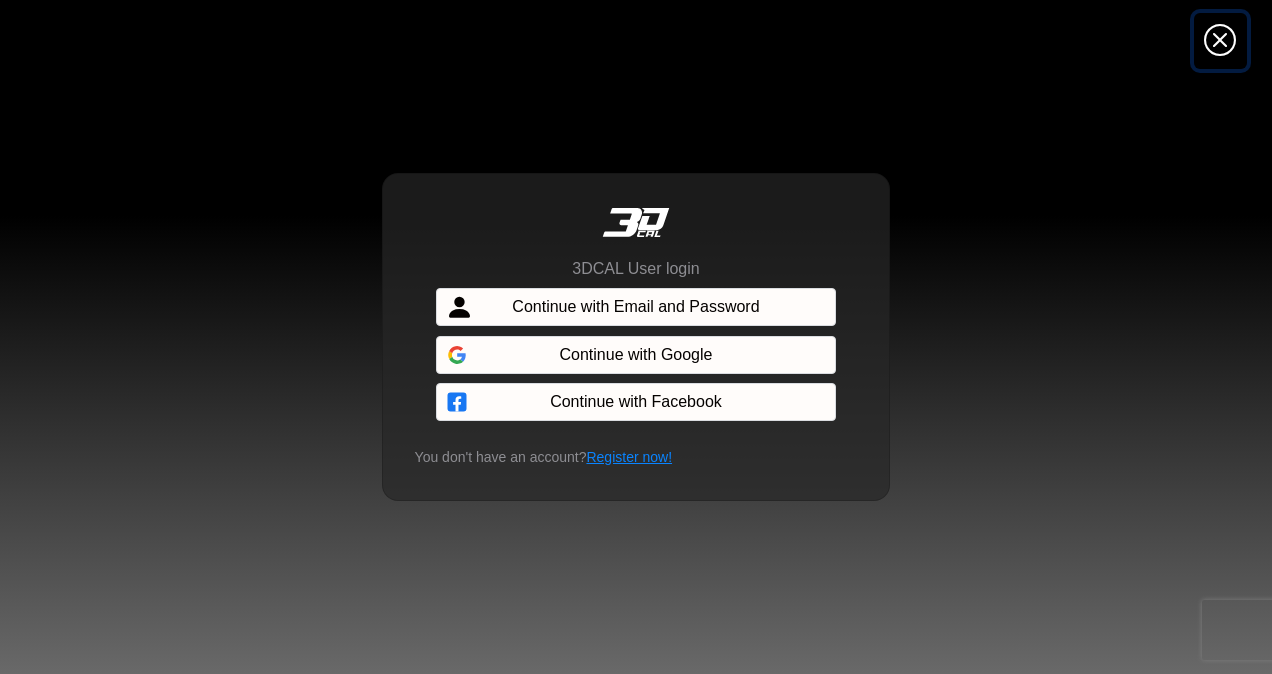 click at bounding box center (1220, 41) 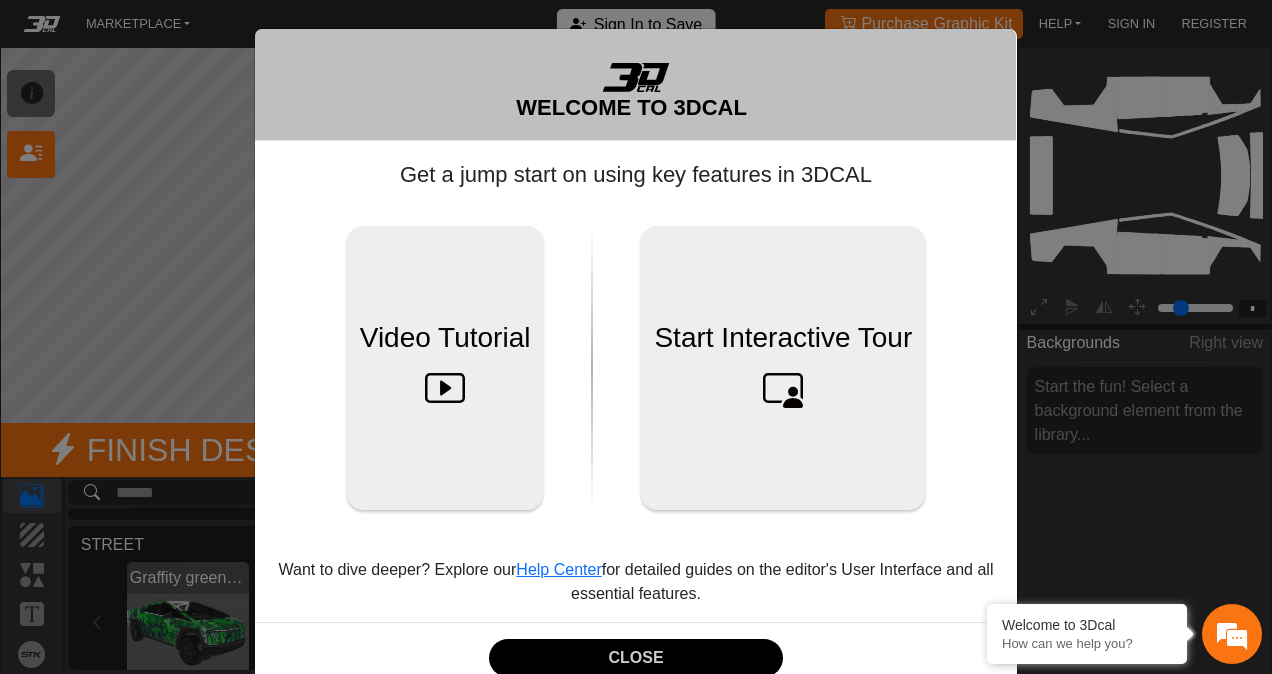click on "WELCOME TO 3DCAL Get a jump start on using key features in 3DCAL Video Tutorial Start Interactive Tour  Want to dive deeper? Explore our  Help Center  for detailed guides on the editor's User Interface and all essential features.  CLOSE" at bounding box center (636, 337) 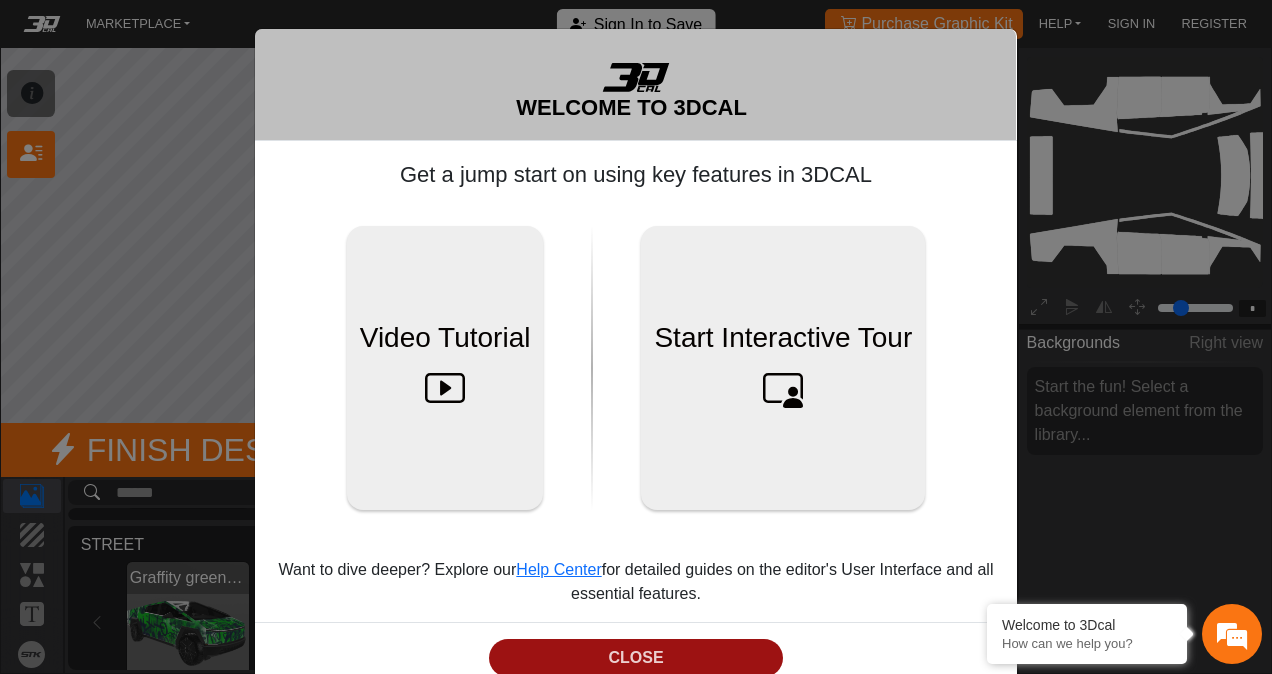 click on "CLOSE" at bounding box center [636, 658] 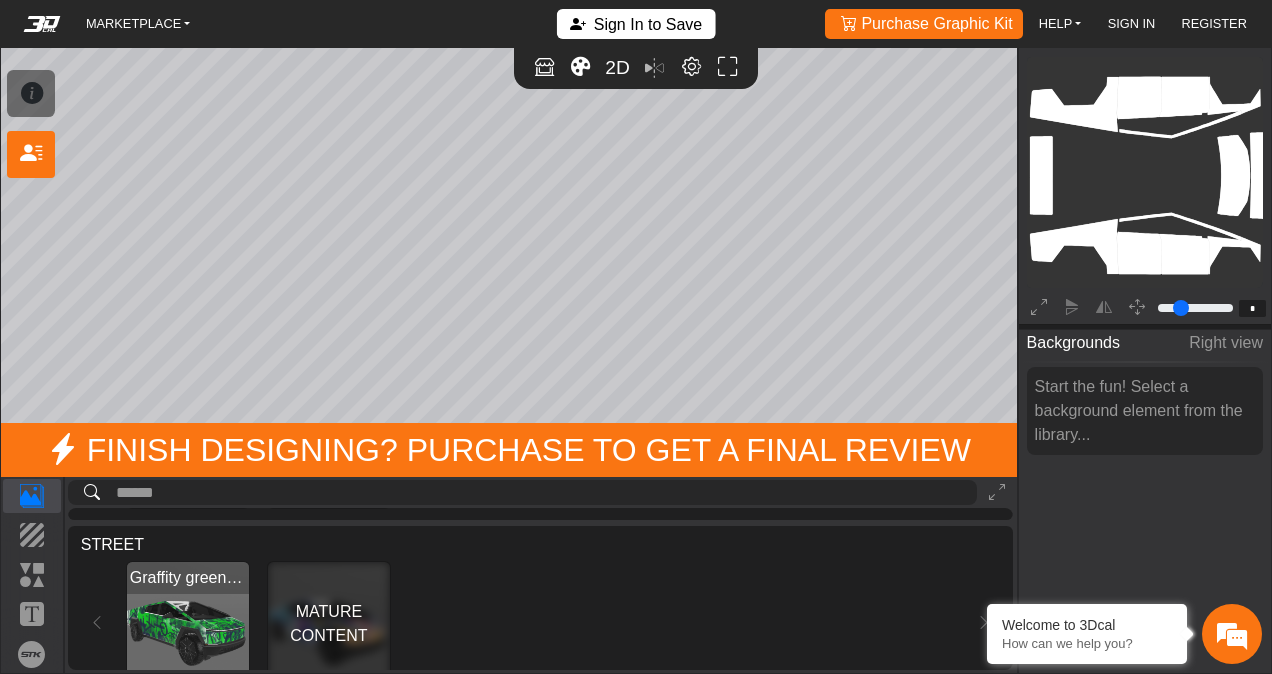 click on "Purchase Graphic Kit Purchase!" at bounding box center (924, 24) 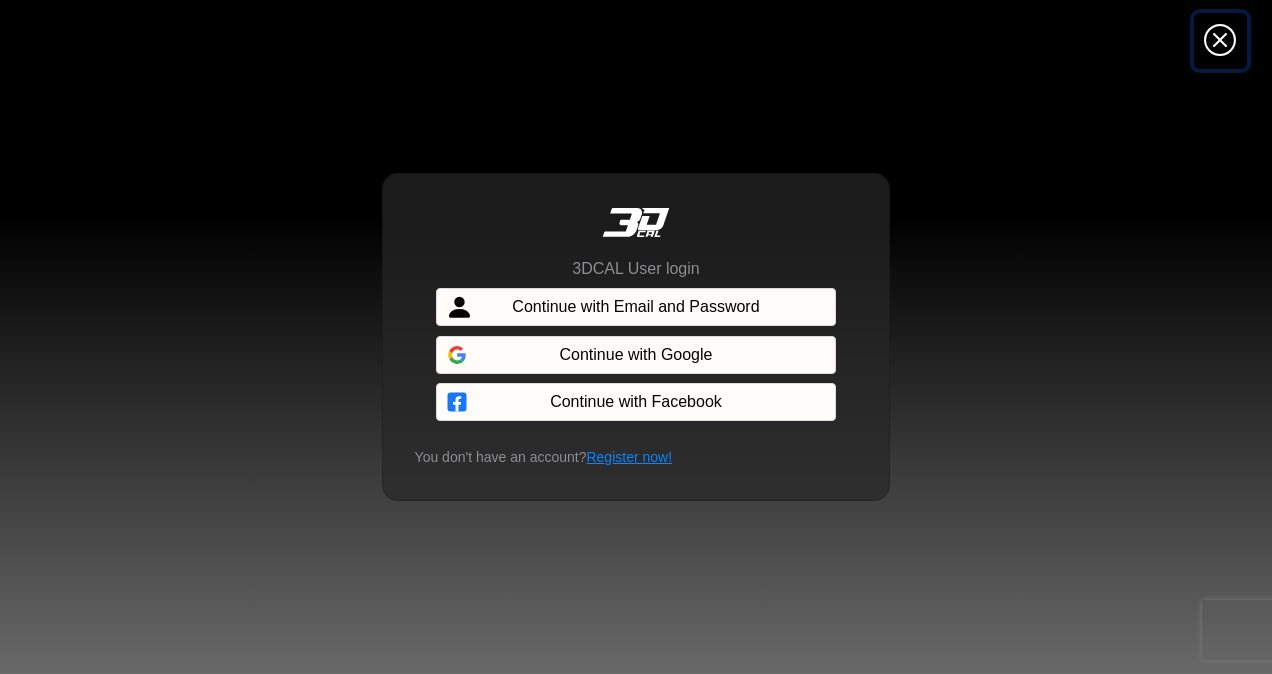 click at bounding box center [1220, 41] 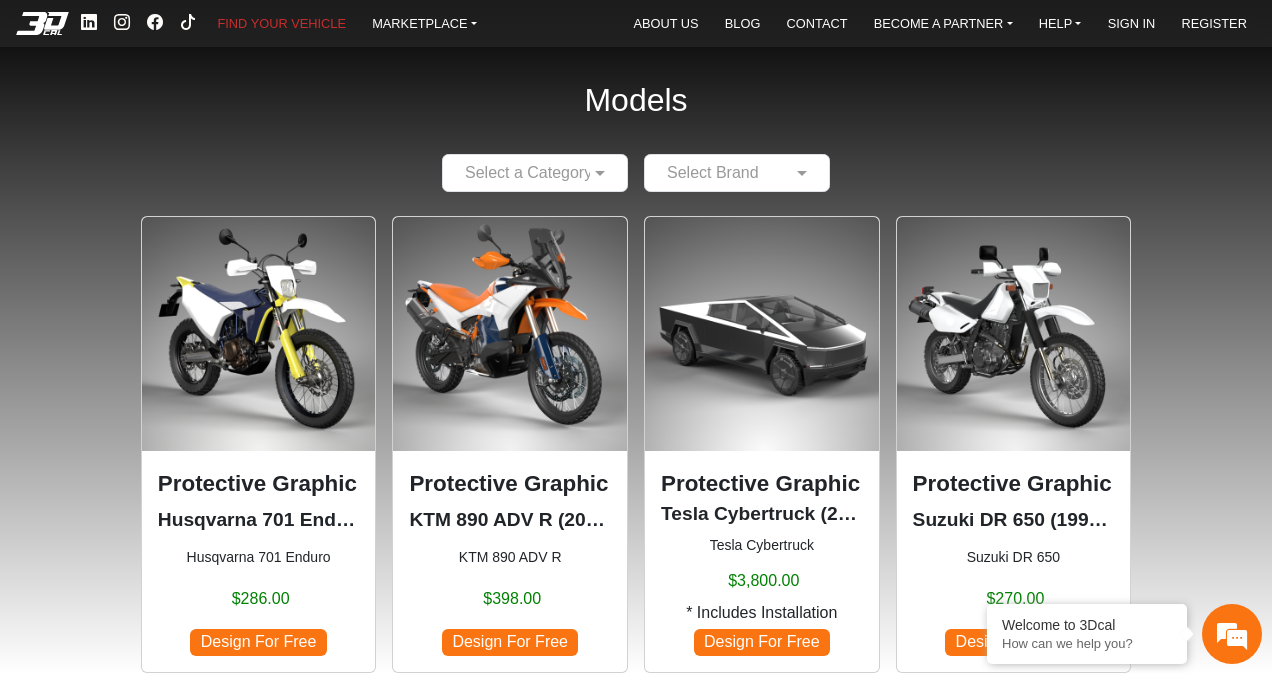 scroll, scrollTop: 0, scrollLeft: 0, axis: both 